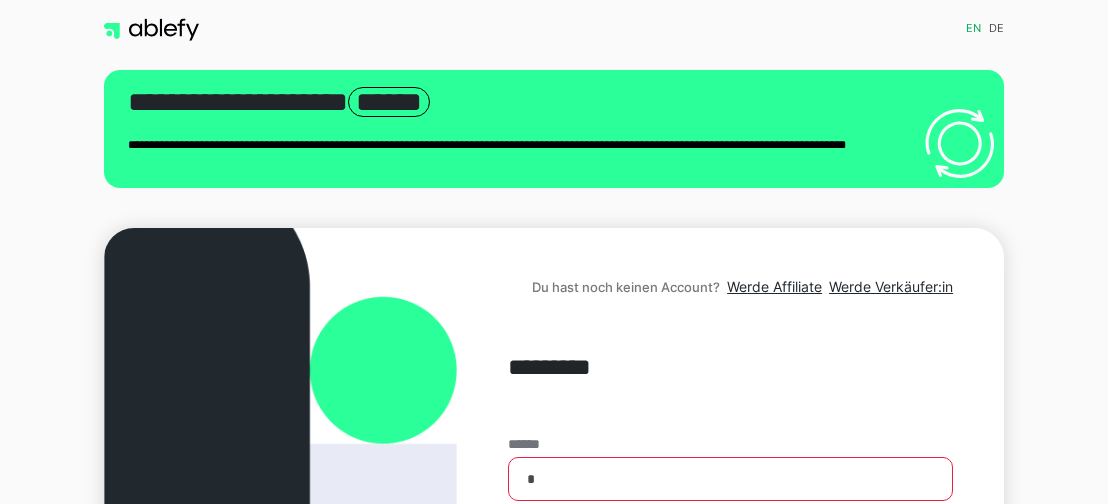 scroll, scrollTop: 0, scrollLeft: 0, axis: both 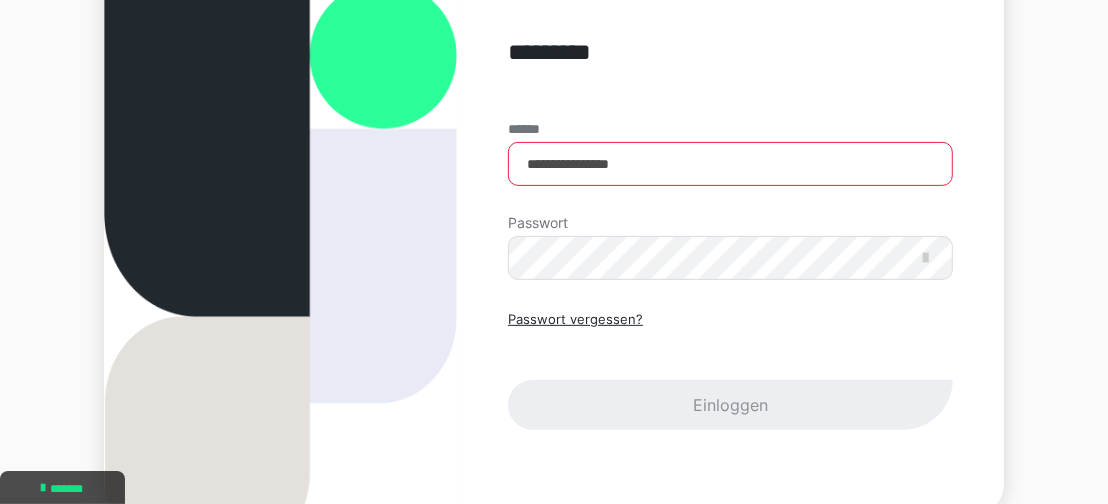 type on "**********" 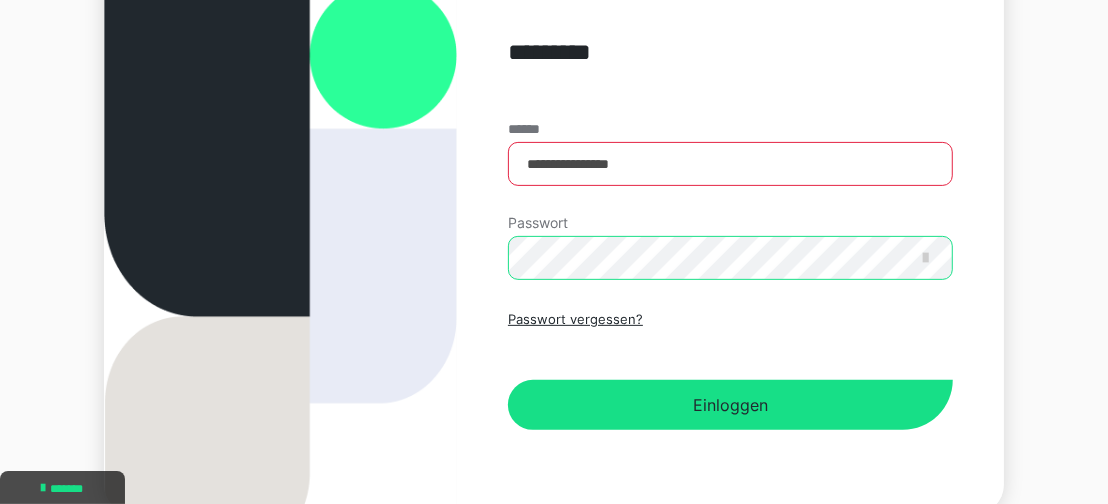 click on "Einloggen" at bounding box center (730, 405) 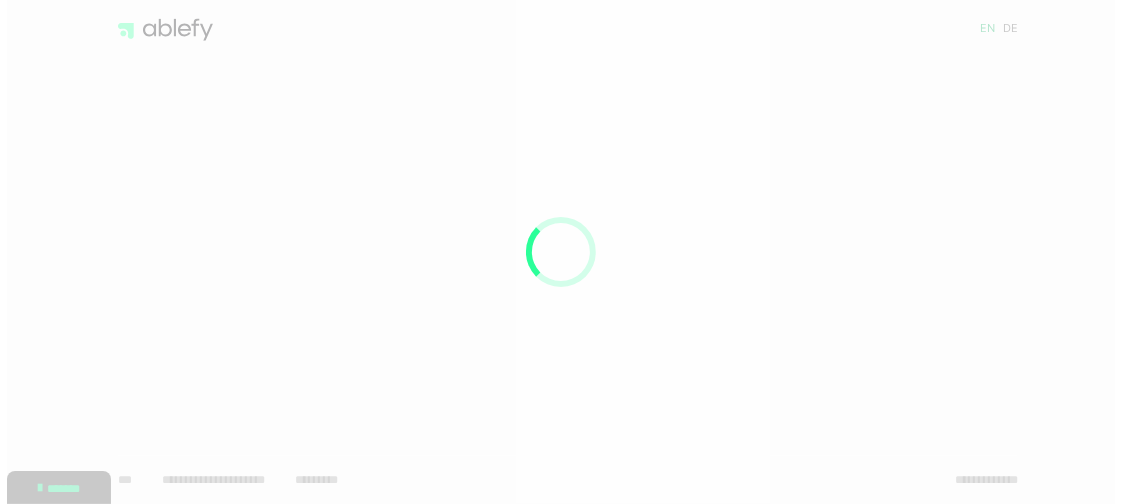 scroll, scrollTop: 0, scrollLeft: 0, axis: both 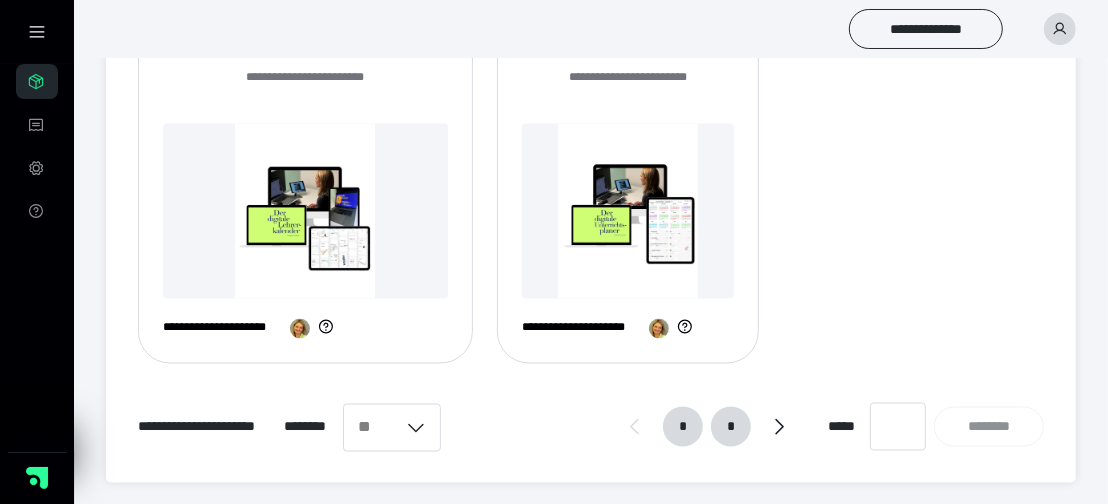 click on "*" at bounding box center [731, 427] 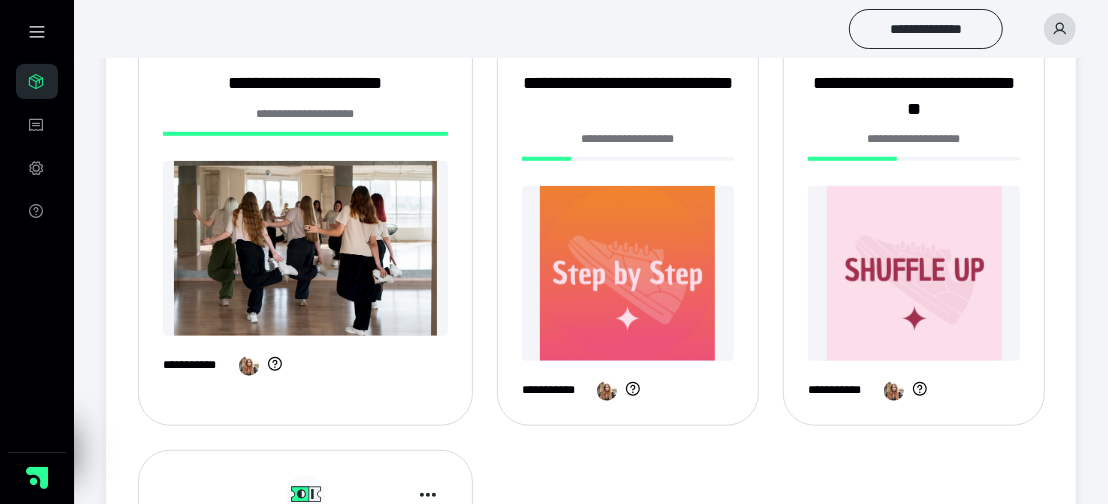 scroll, scrollTop: 782, scrollLeft: 0, axis: vertical 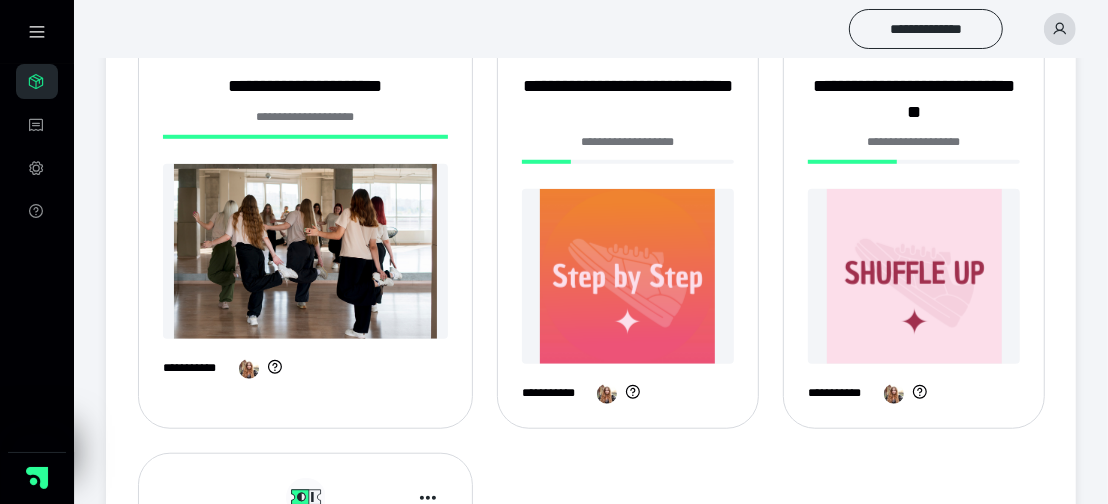 click at bounding box center (628, 276) 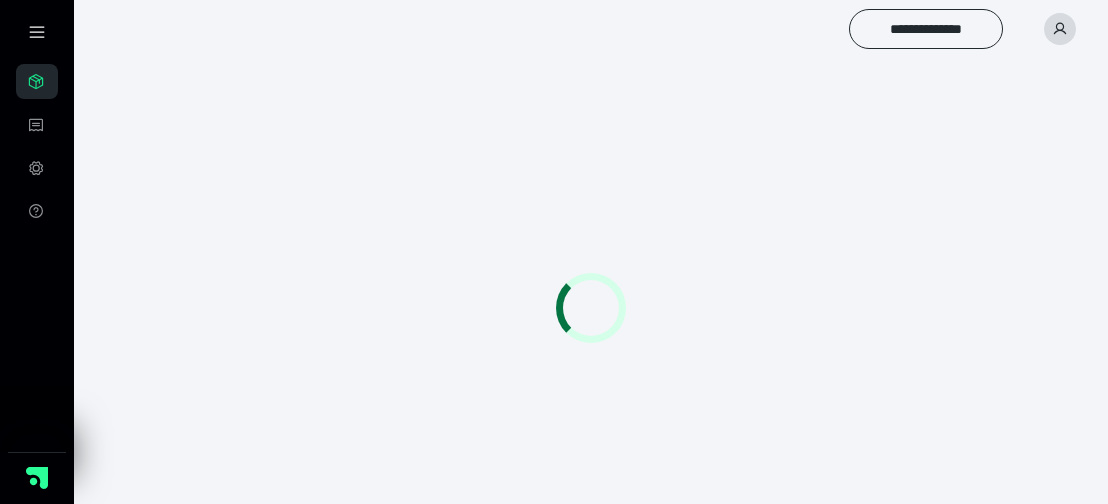 scroll, scrollTop: 0, scrollLeft: 0, axis: both 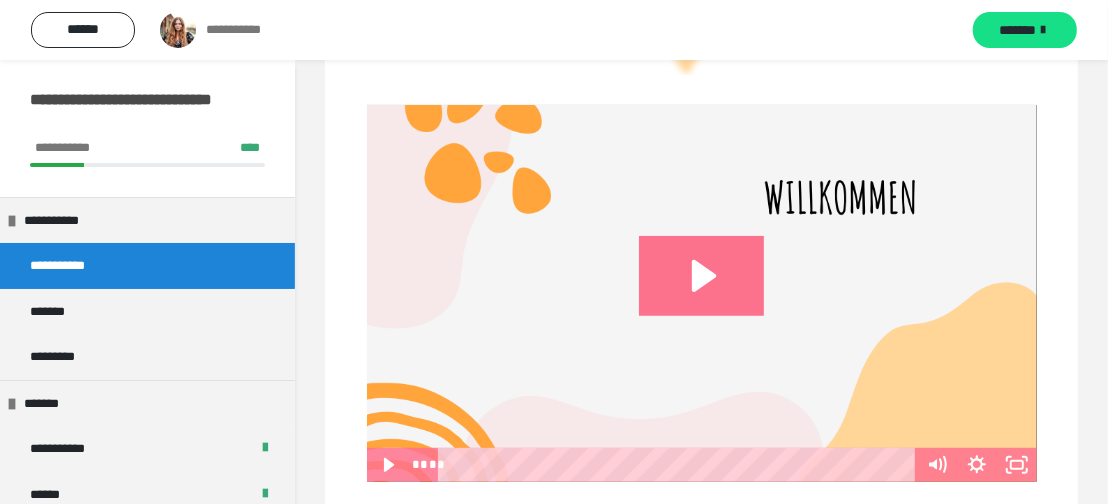 drag, startPoint x: 1097, startPoint y: 203, endPoint x: 1046, endPoint y: 184, distance: 54.42426 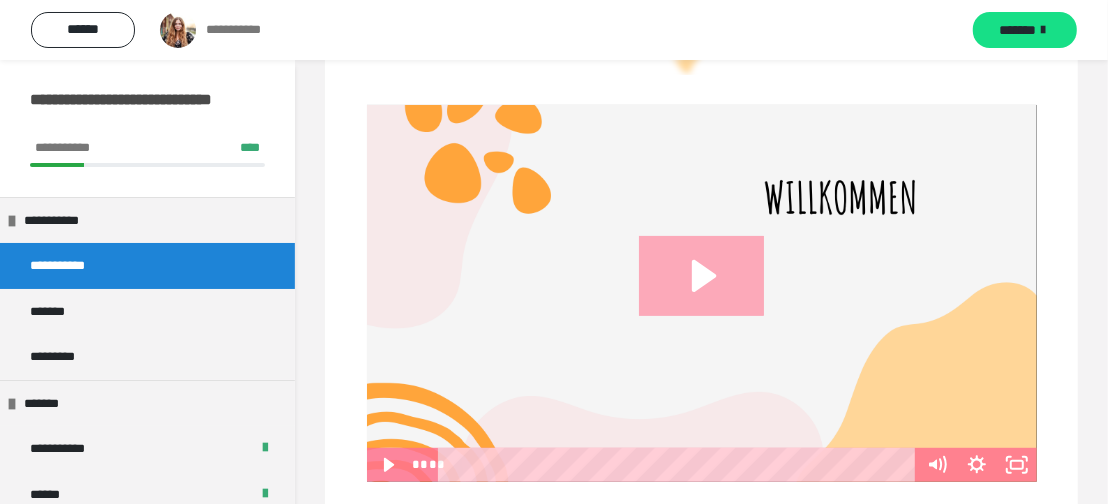 click 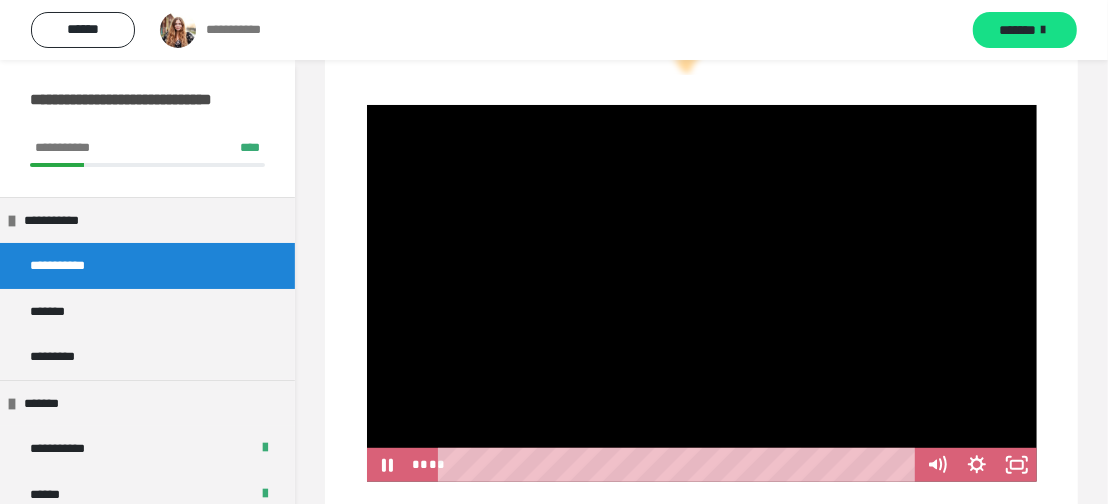 click 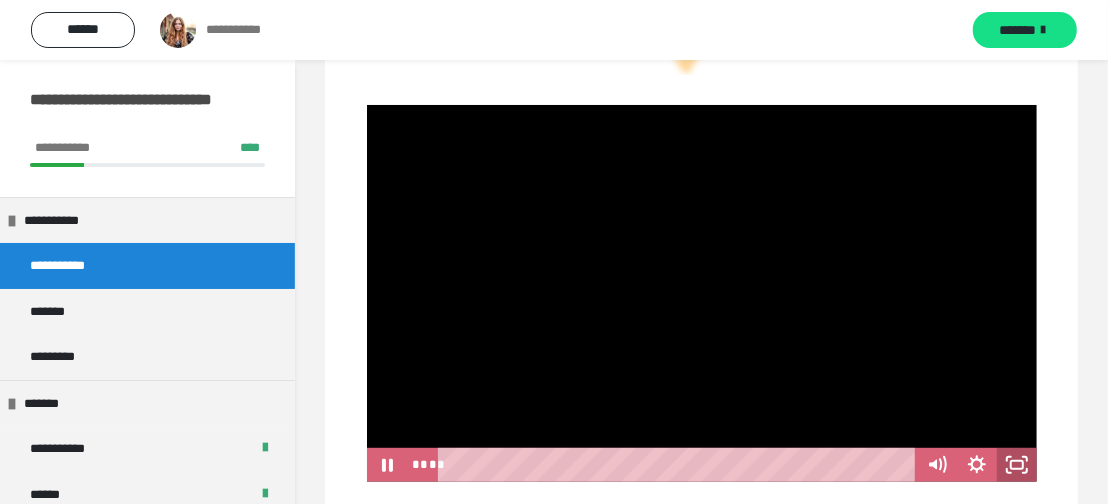 click on "**********" at bounding box center (554, 258) 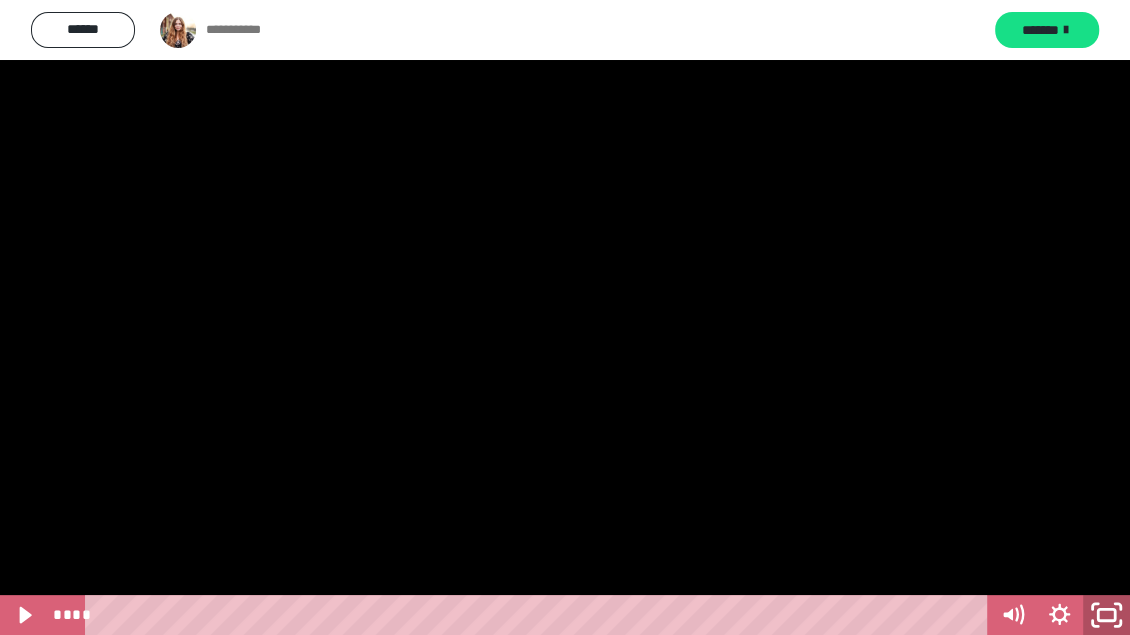click 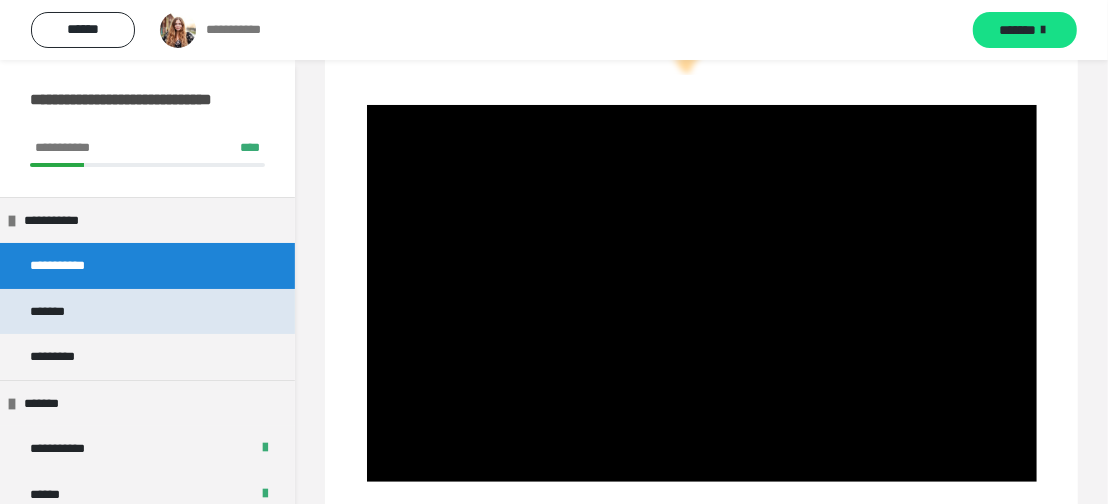 click on "*******" at bounding box center [62, 311] 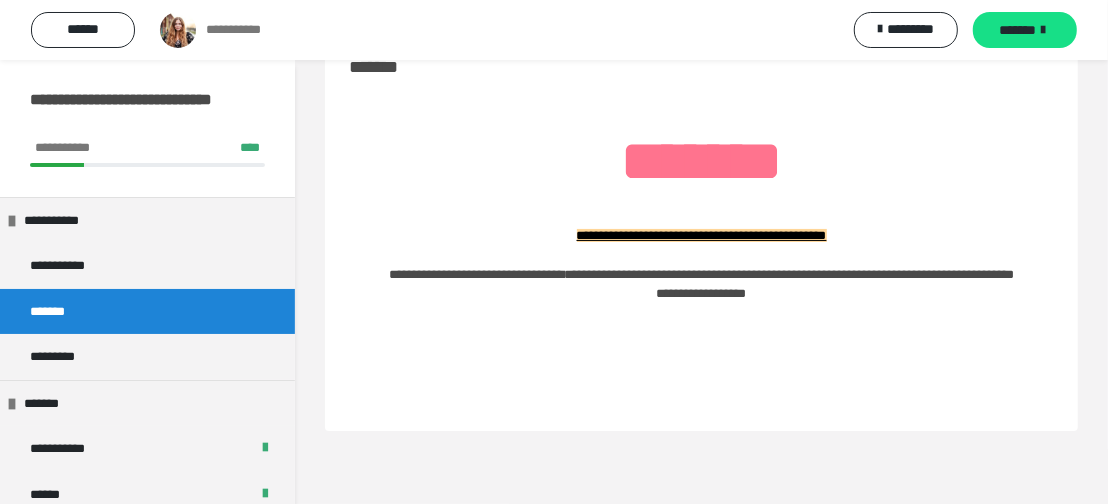 scroll, scrollTop: 60, scrollLeft: 0, axis: vertical 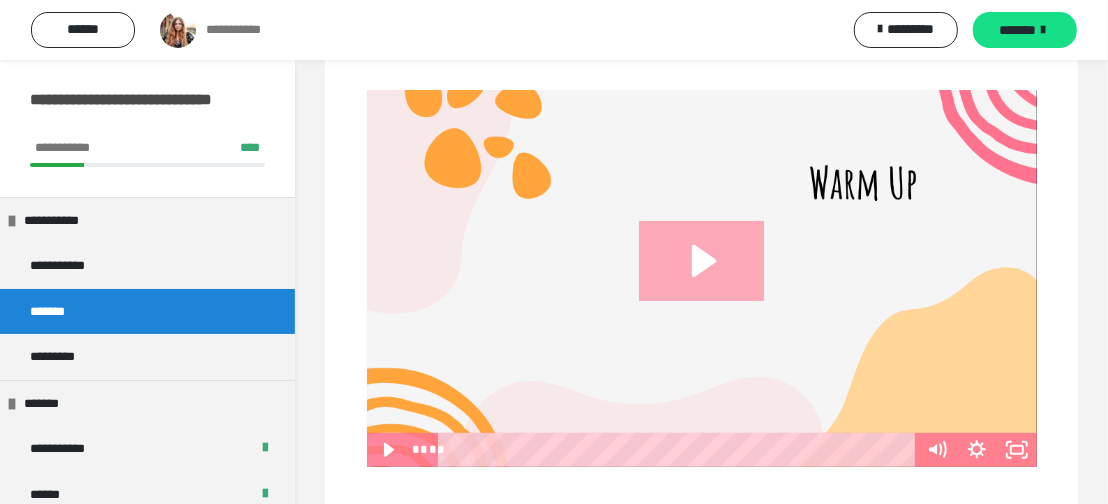 click 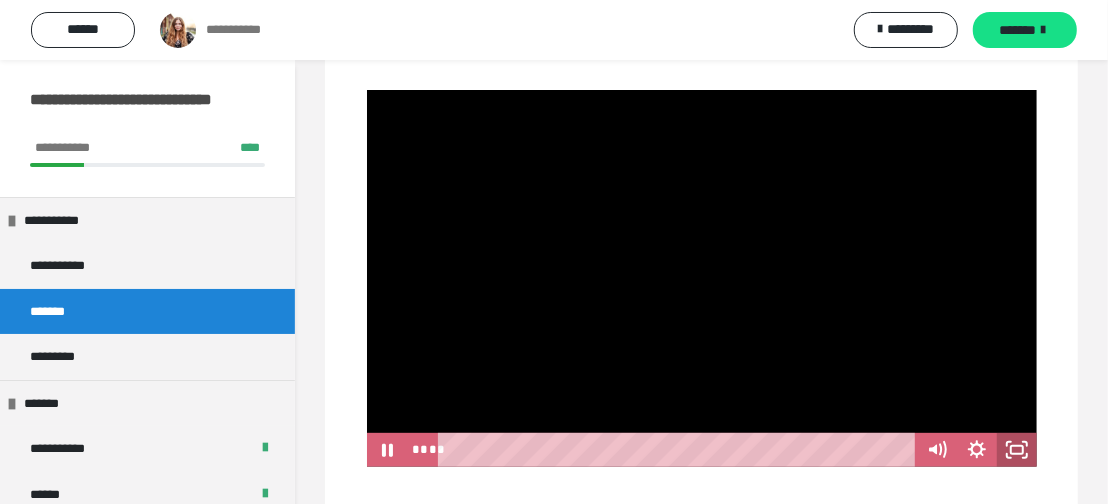 click 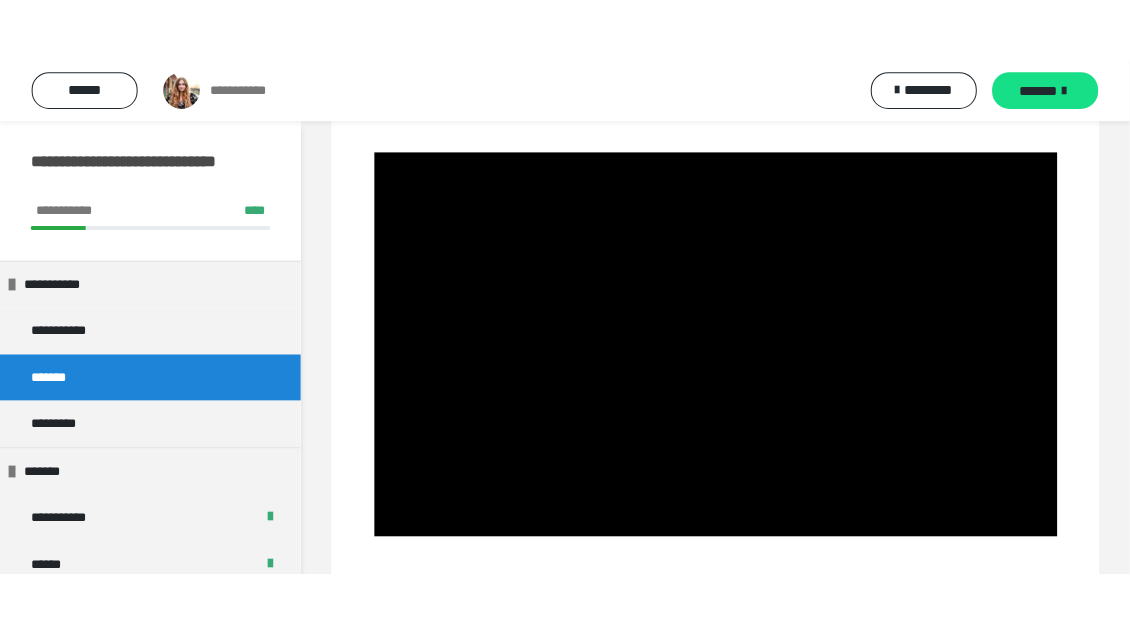 scroll, scrollTop: 256, scrollLeft: 0, axis: vertical 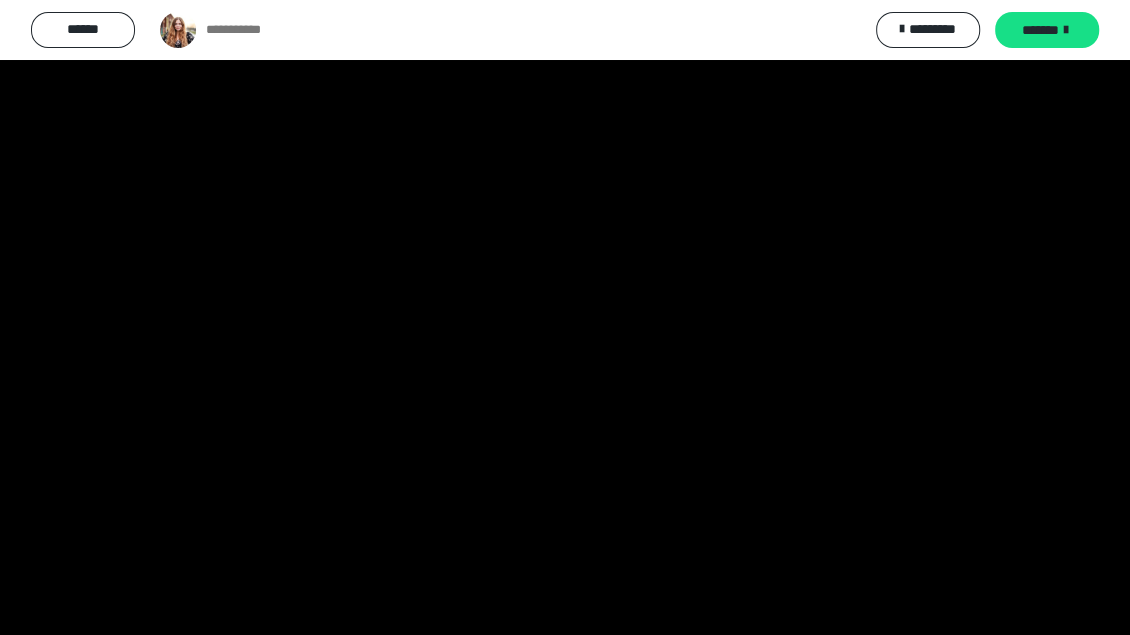 drag, startPoint x: 1016, startPoint y: 445, endPoint x: 1019, endPoint y: 539, distance: 94.04786 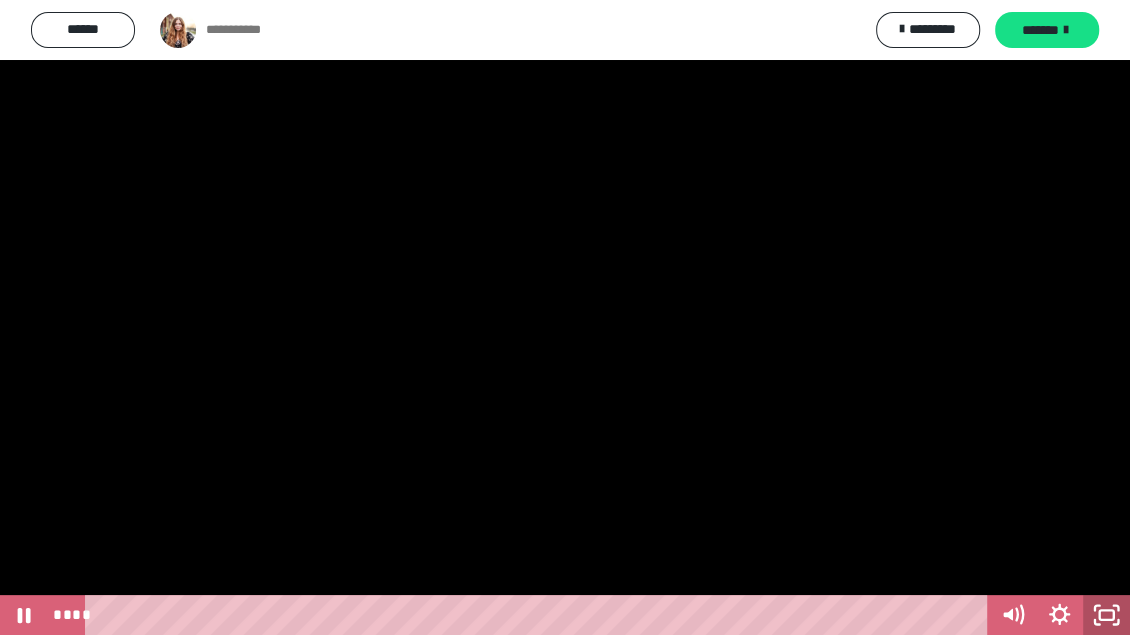 click 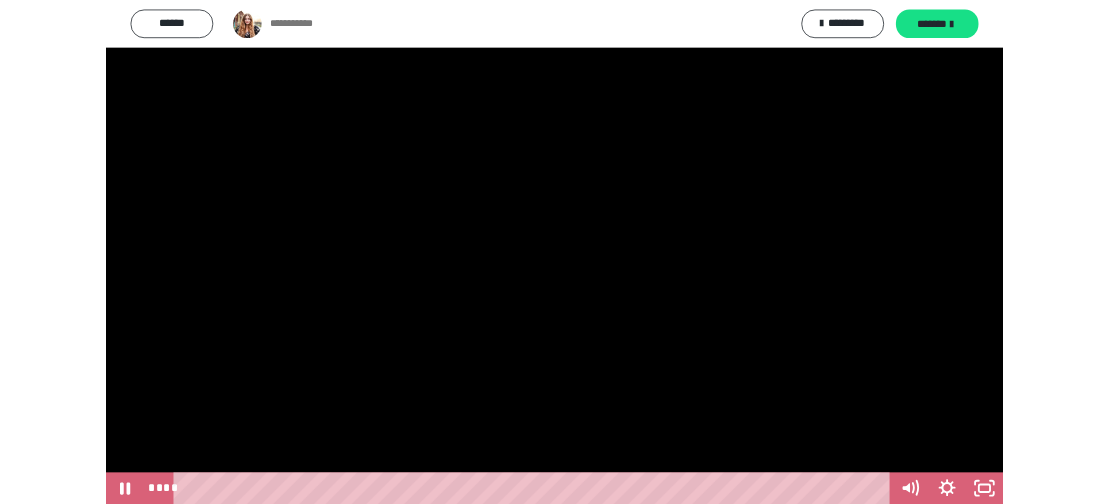 scroll, scrollTop: 247, scrollLeft: 0, axis: vertical 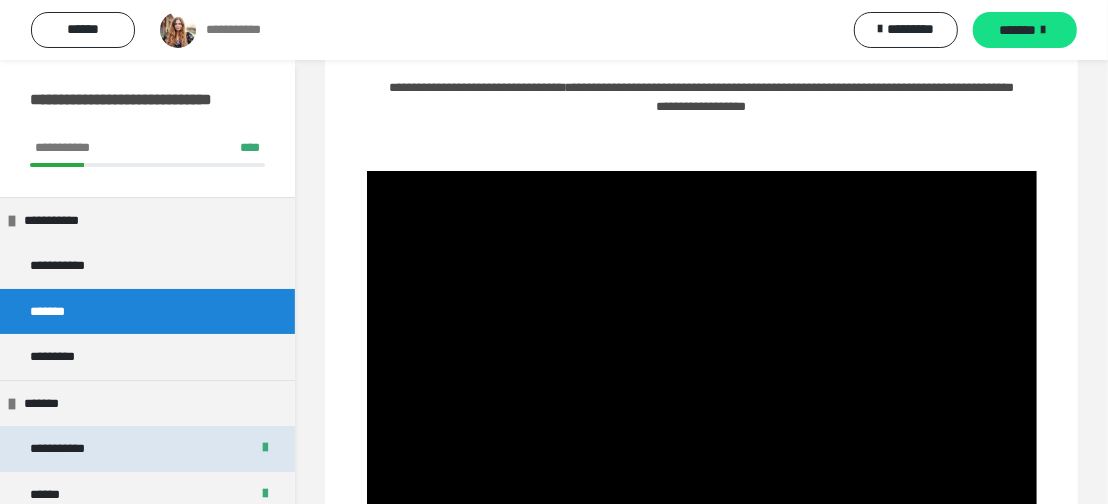 click on "**********" at bounding box center (74, 448) 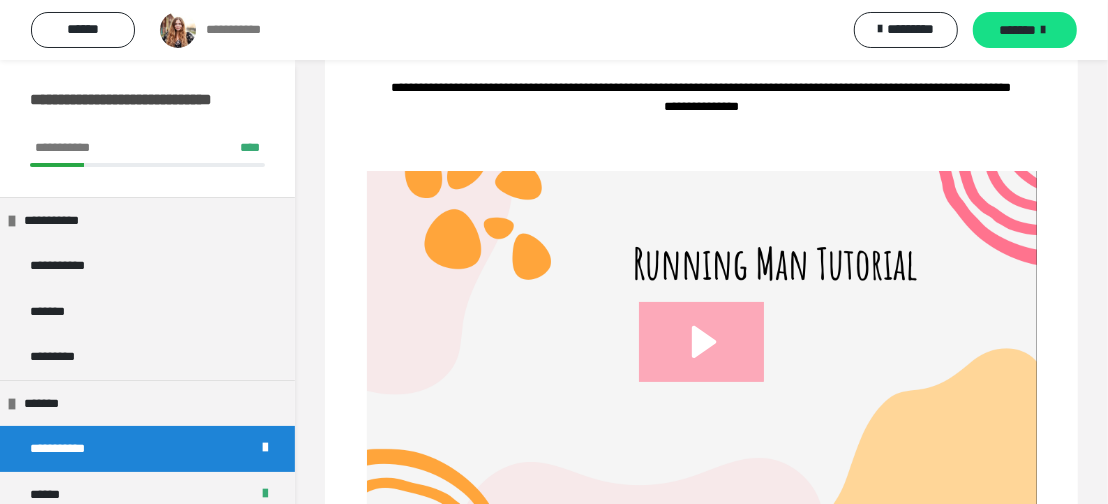 click 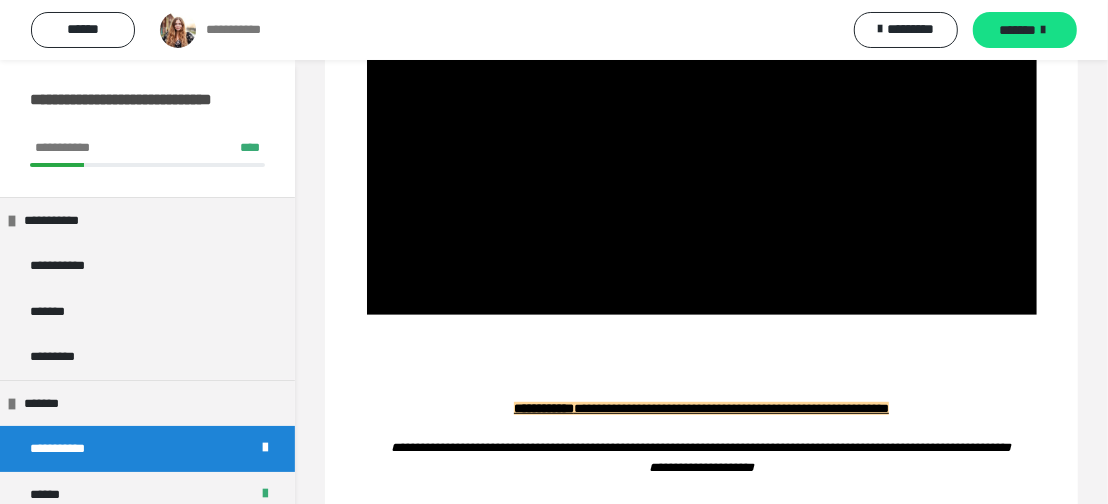 scroll, scrollTop: 486, scrollLeft: 0, axis: vertical 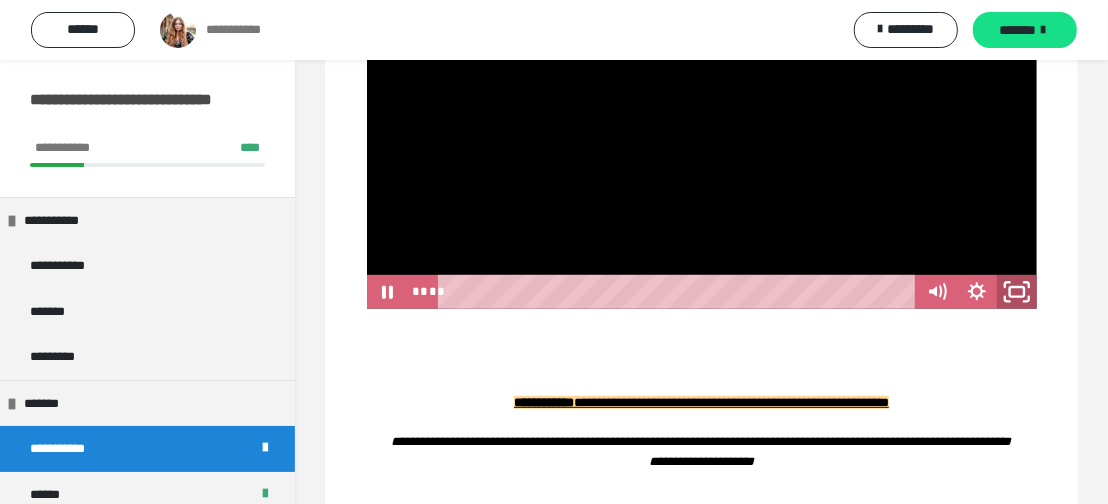 click 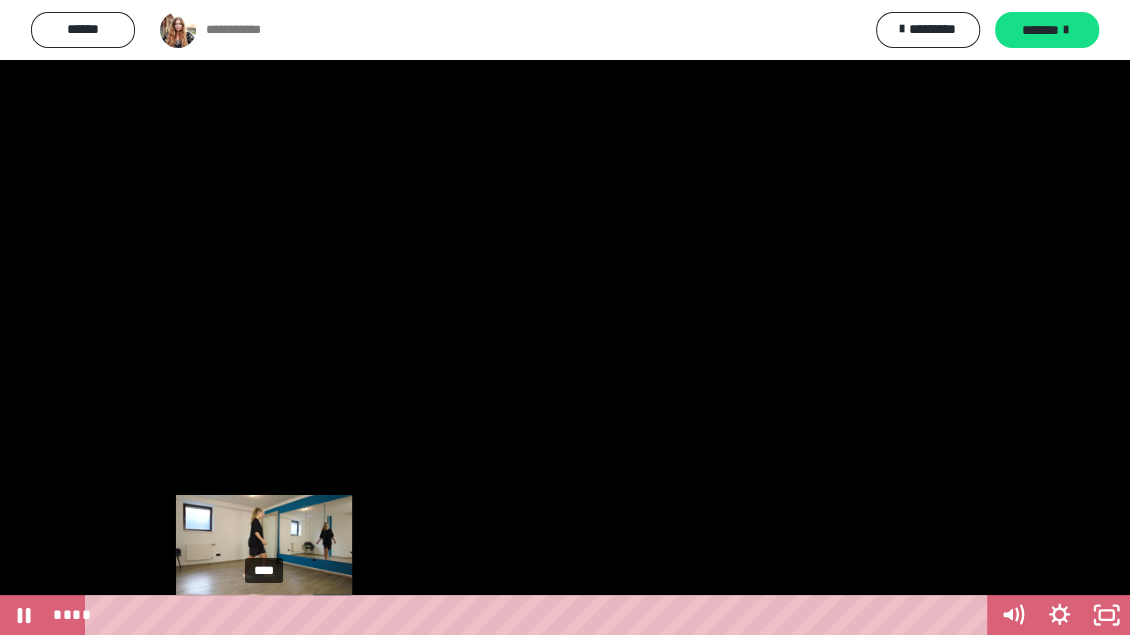 click on "****" at bounding box center (539, 615) 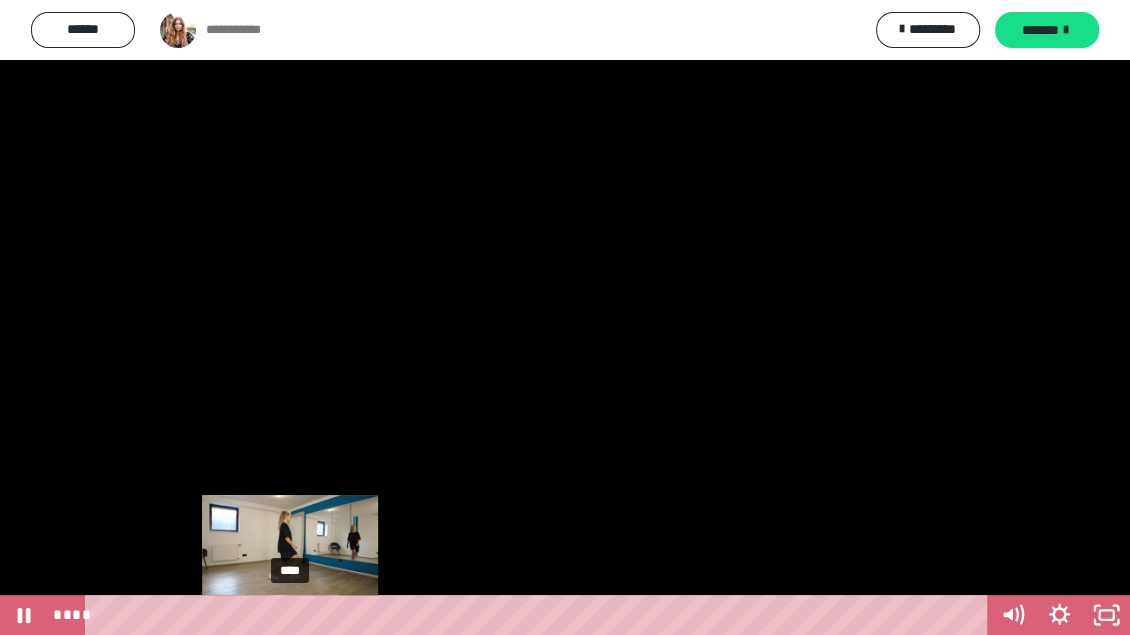 click on "****" at bounding box center [539, 615] 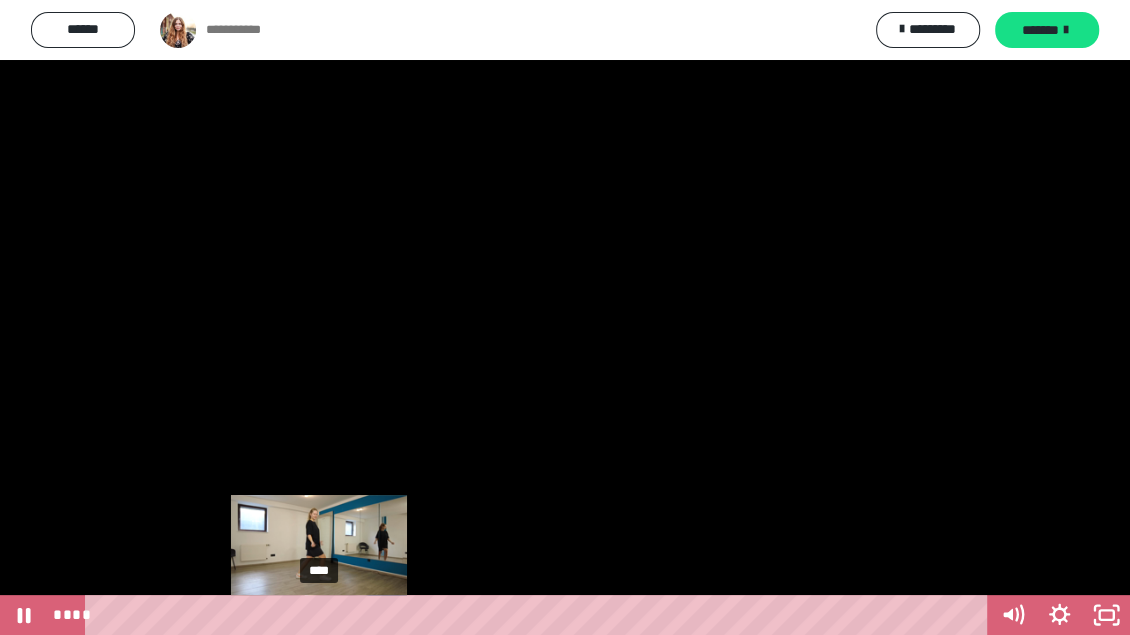 click on "****" at bounding box center [539, 615] 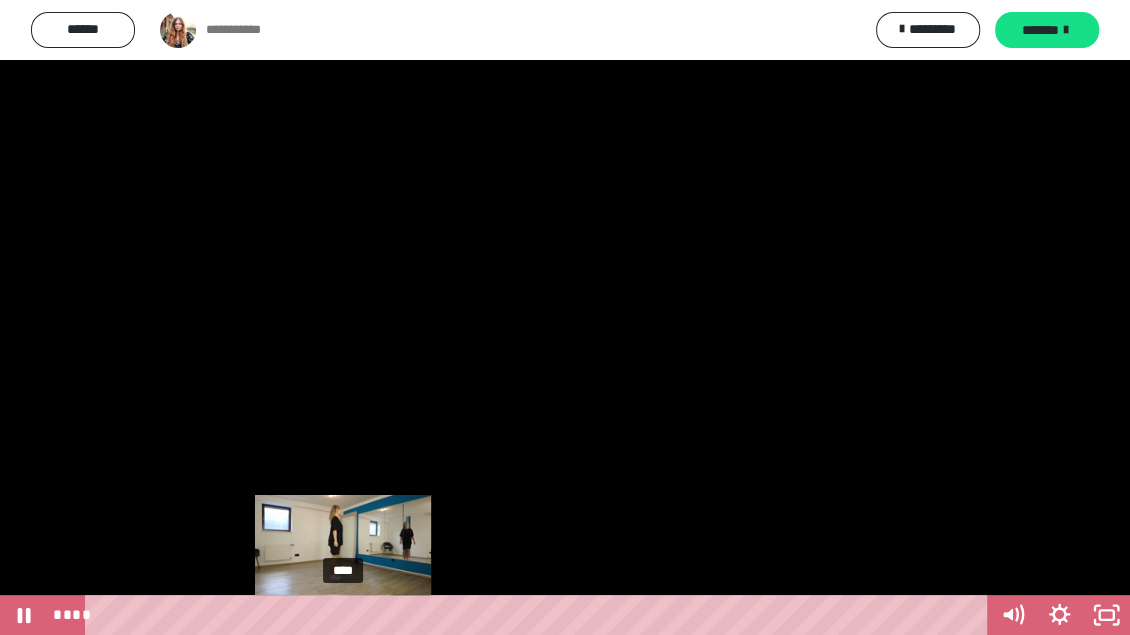 click on "****" at bounding box center [539, 615] 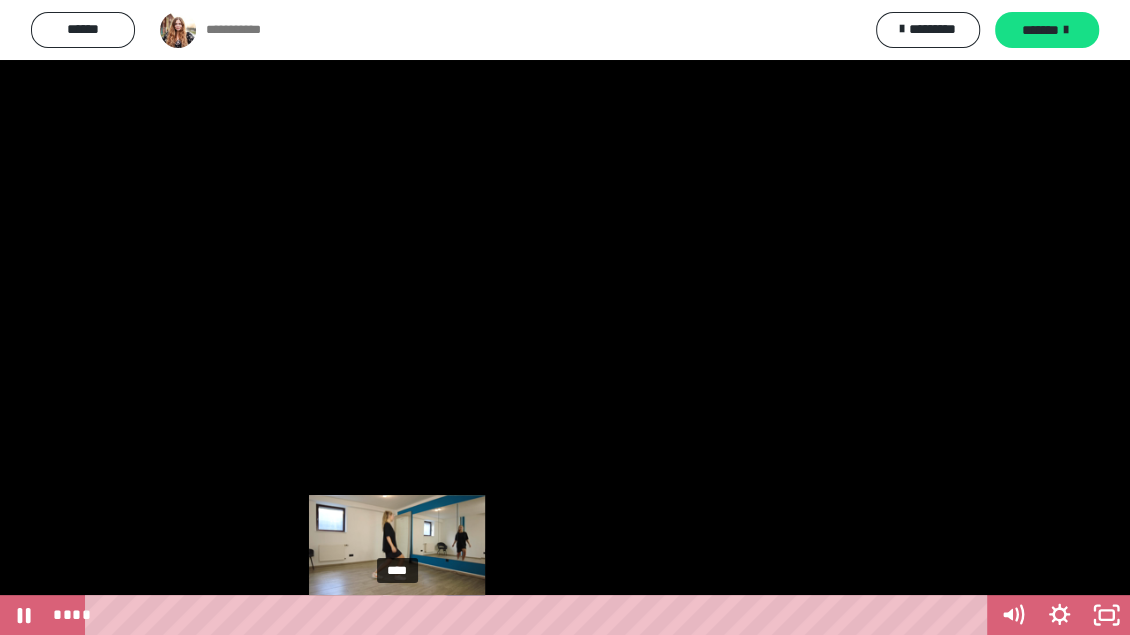 click on "****" at bounding box center (539, 615) 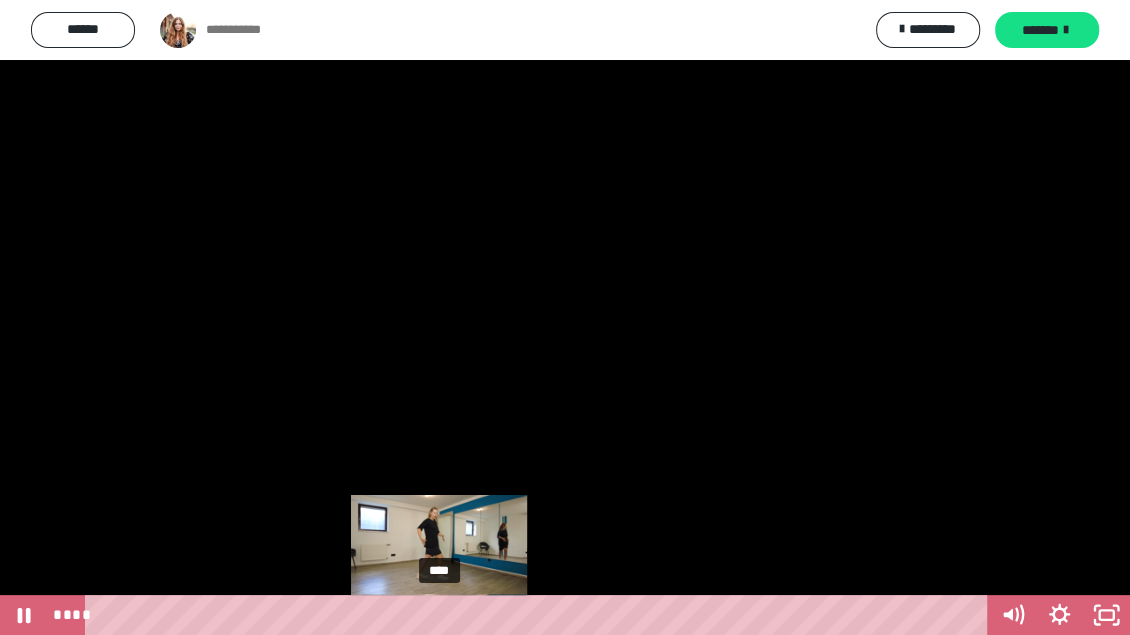 click on "****" at bounding box center [539, 615] 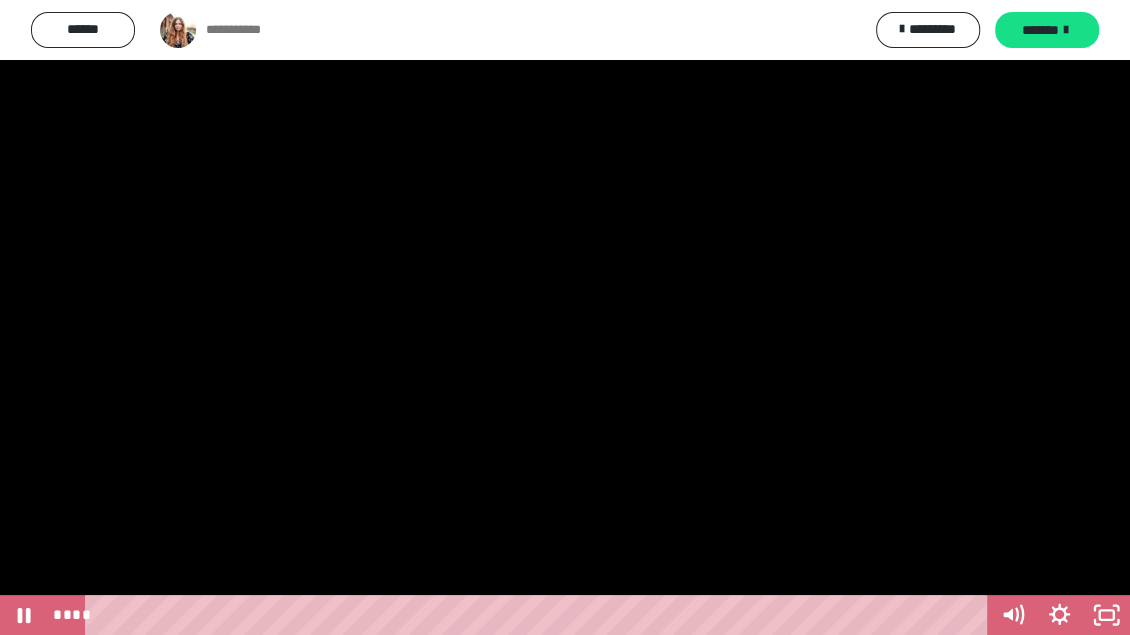 click on "**** ****" at bounding box center [518, 615] 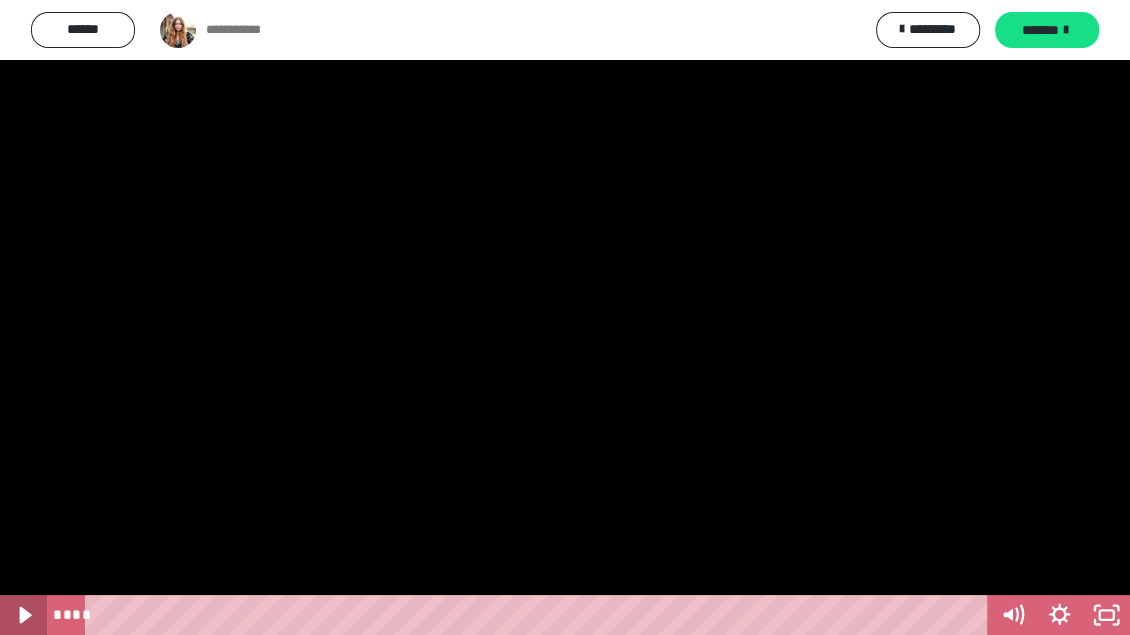 click 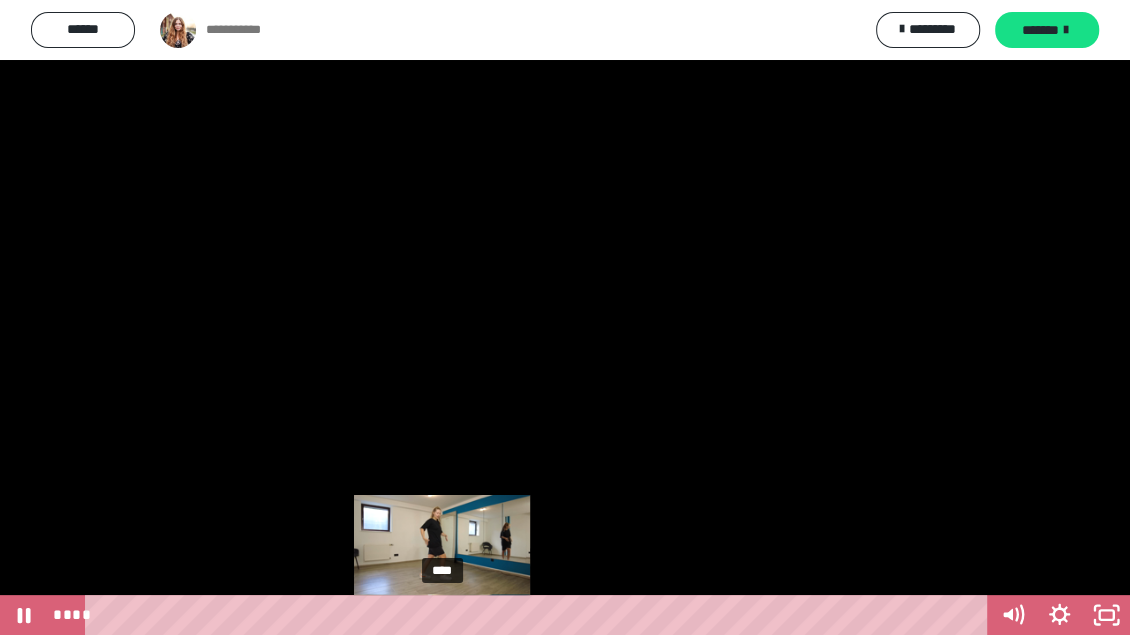click on "****" at bounding box center [539, 615] 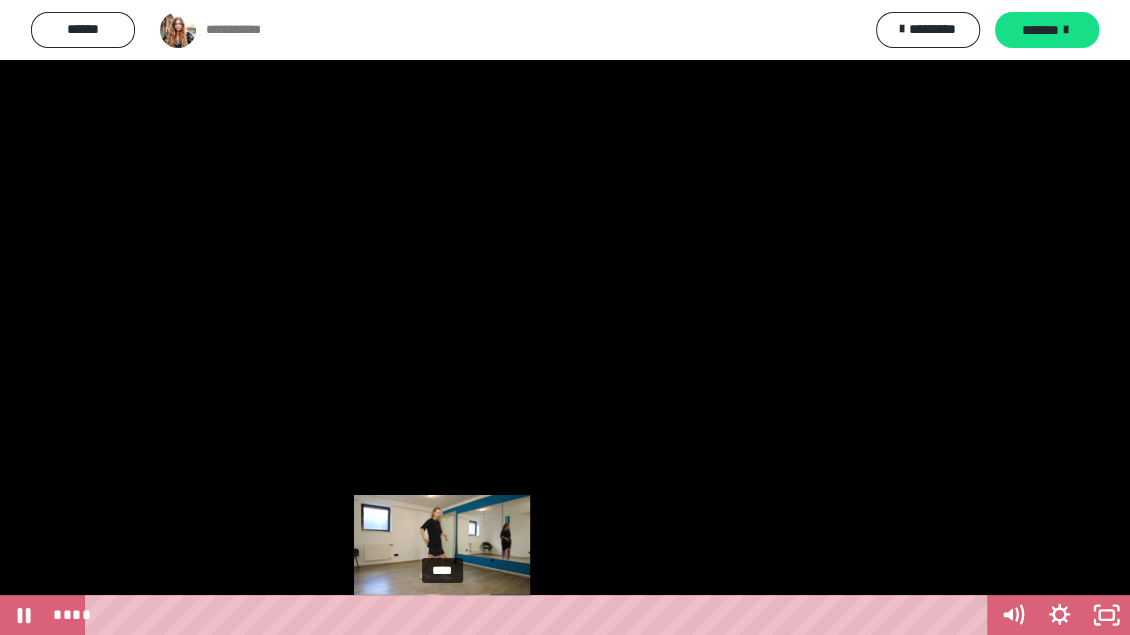 click at bounding box center [444, 614] 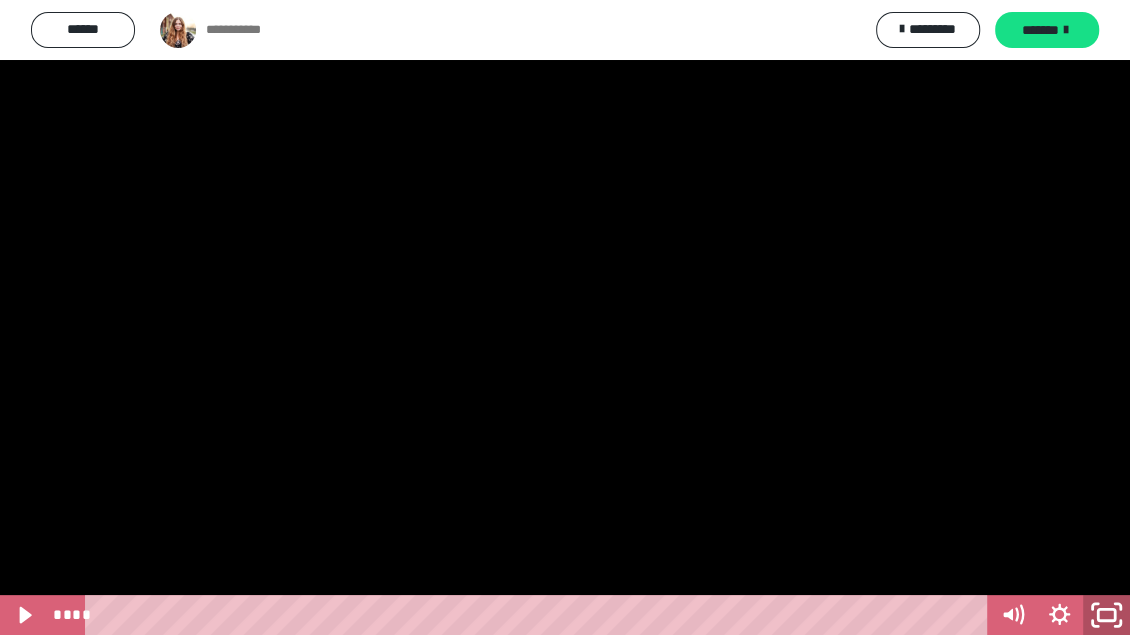 click 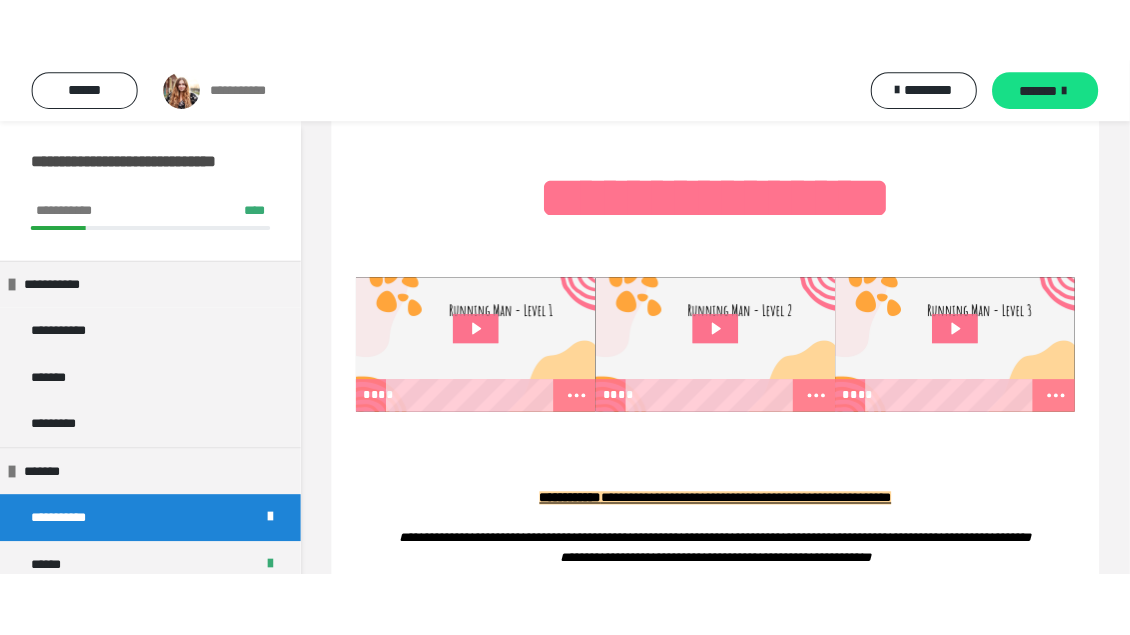 scroll, scrollTop: 937, scrollLeft: 0, axis: vertical 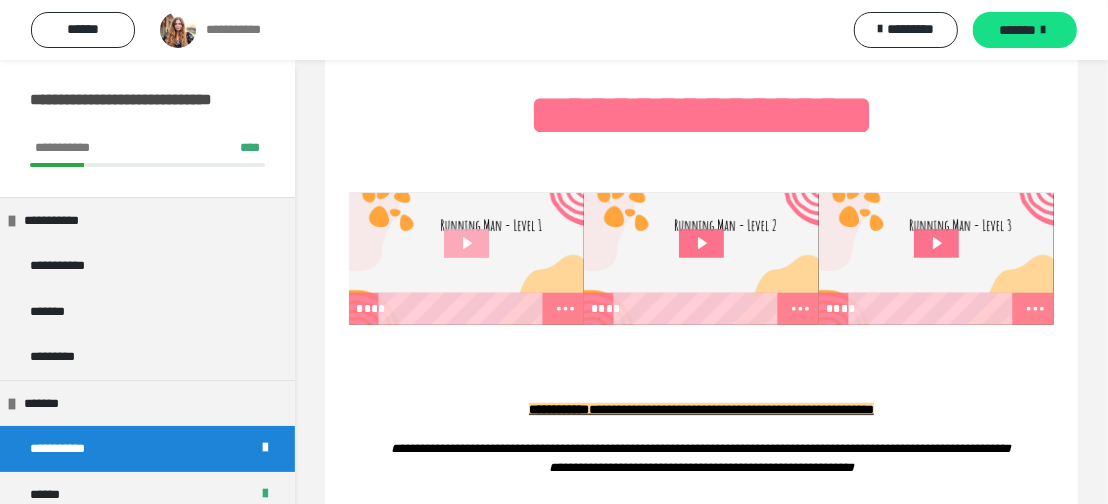 click 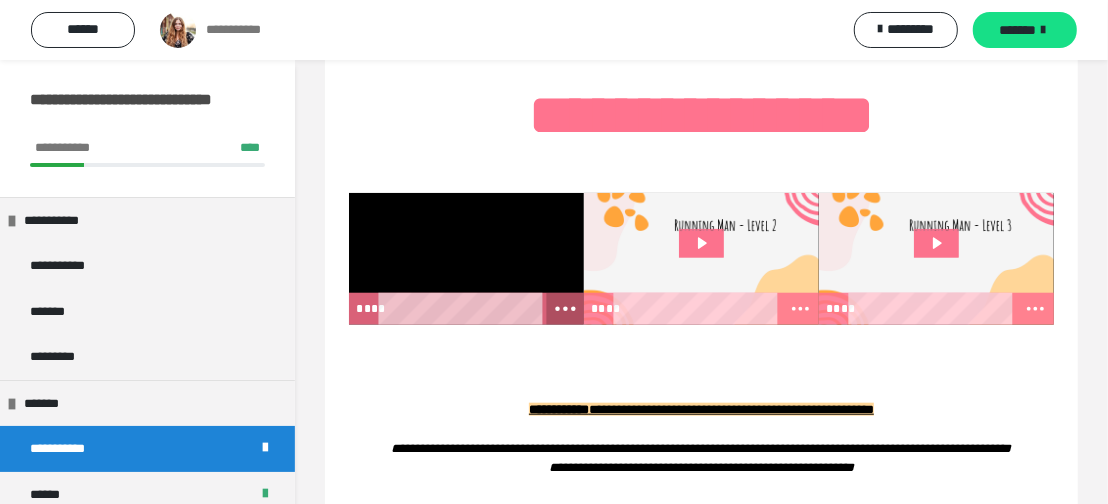click 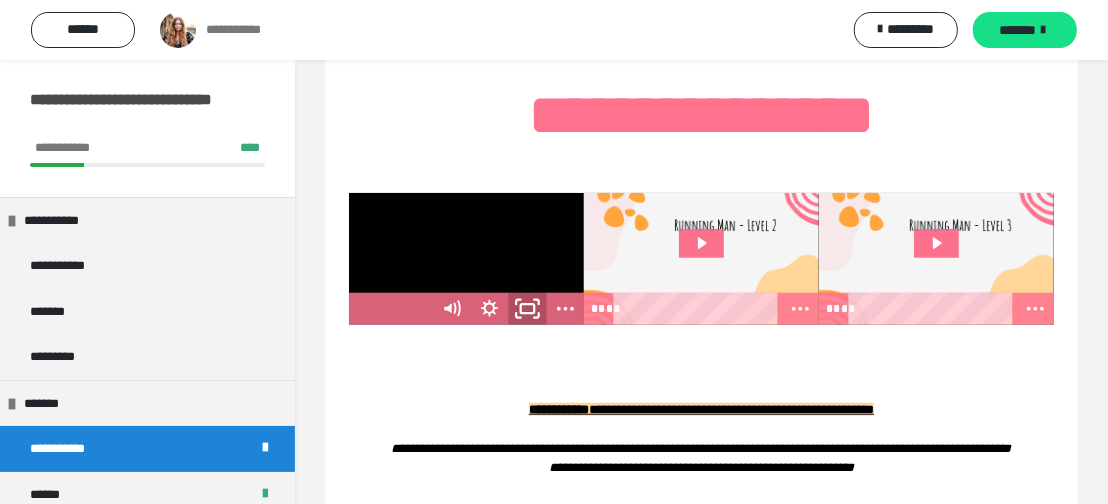 click 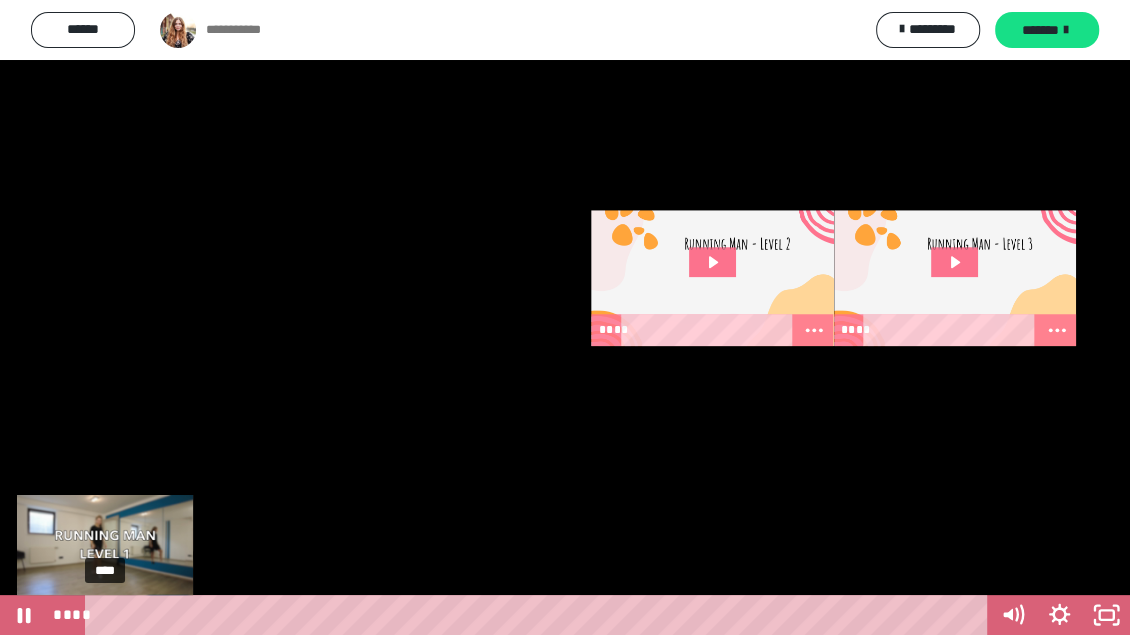 click on "****" at bounding box center [539, 615] 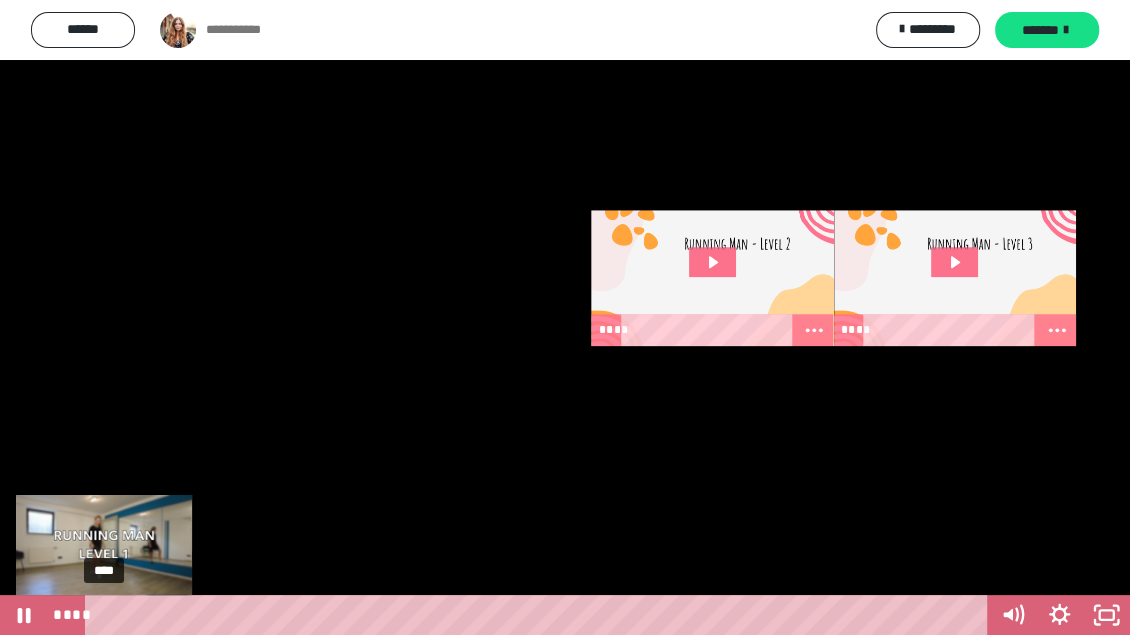 click on "****" at bounding box center [539, 615] 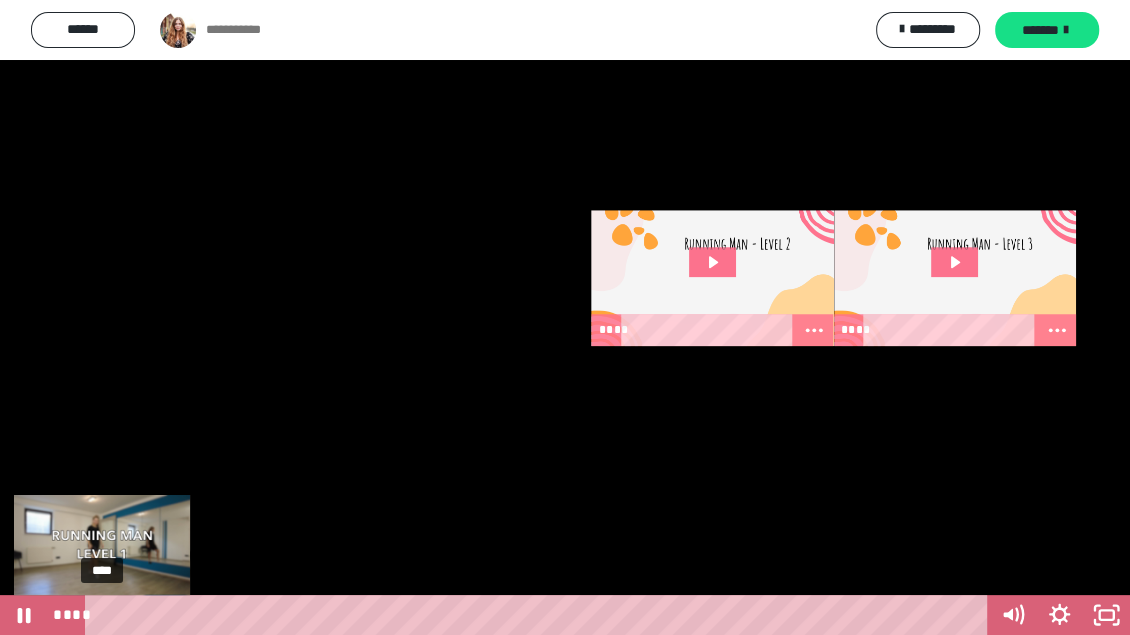 click on "****" at bounding box center (539, 615) 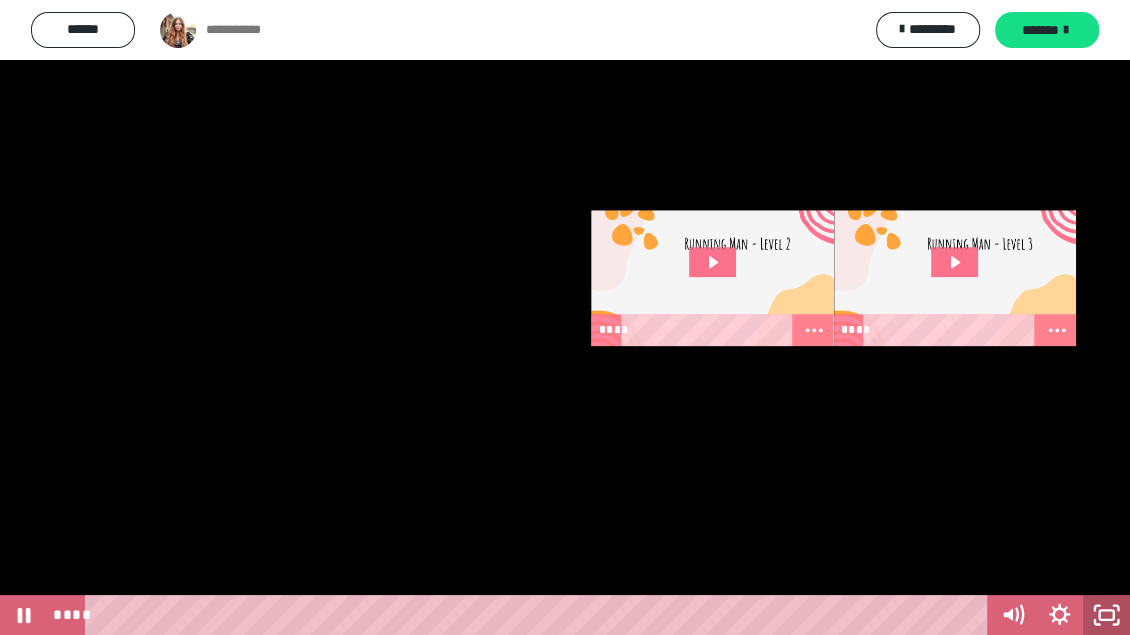 click 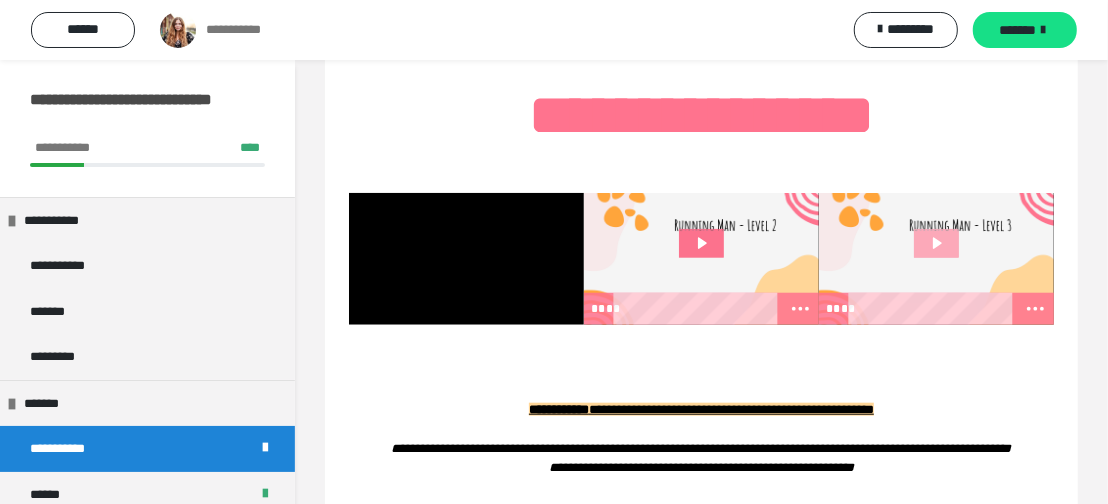 click 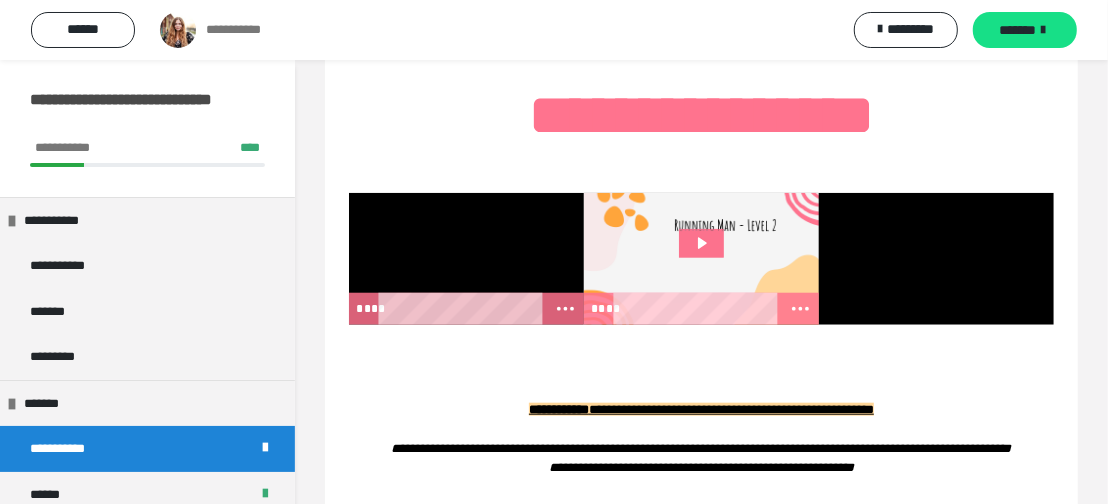 click at bounding box center (466, 259) 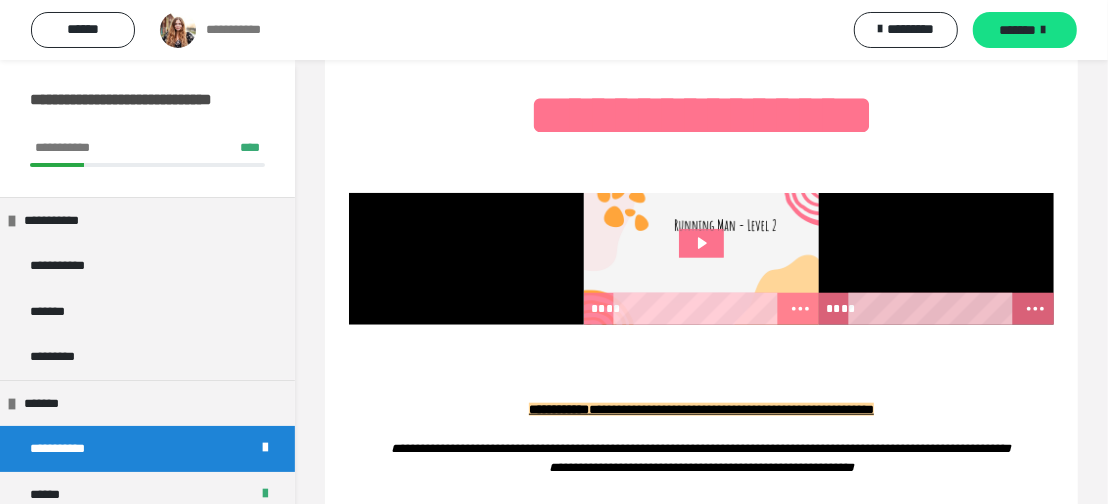 click at bounding box center (936, 259) 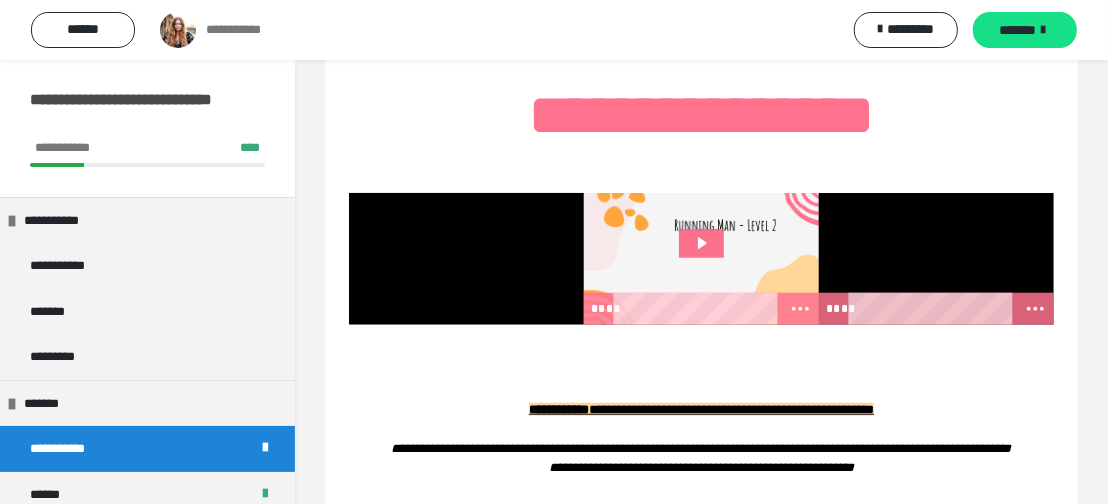 click at bounding box center (936, 259) 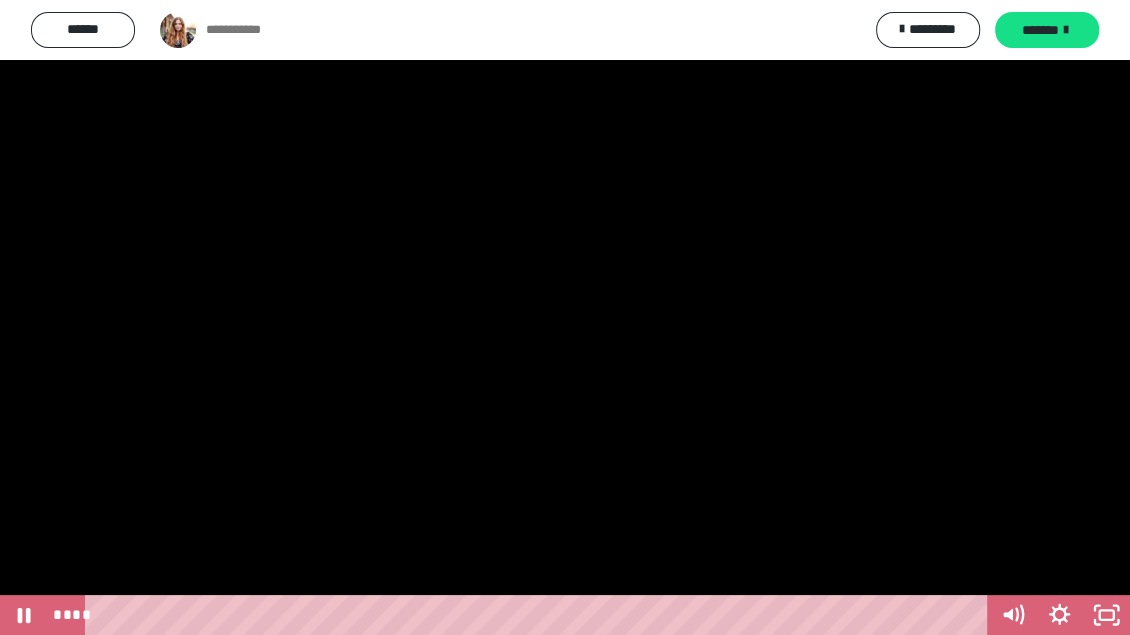 click at bounding box center [565, 317] 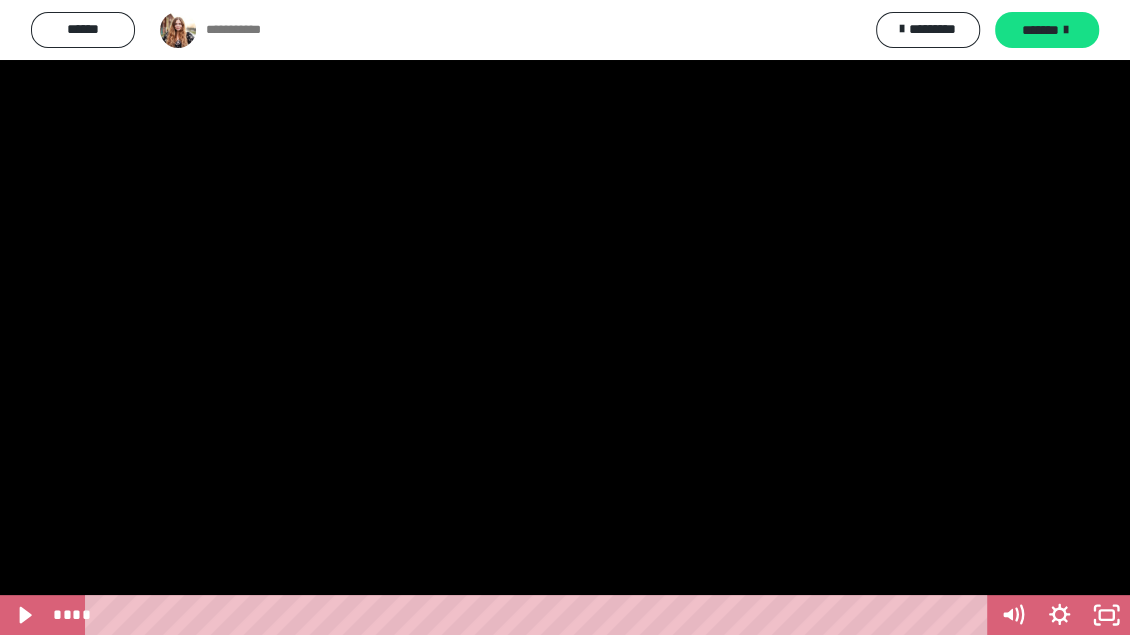 drag, startPoint x: 414, startPoint y: 612, endPoint x: 805, endPoint y: 557, distance: 394.84933 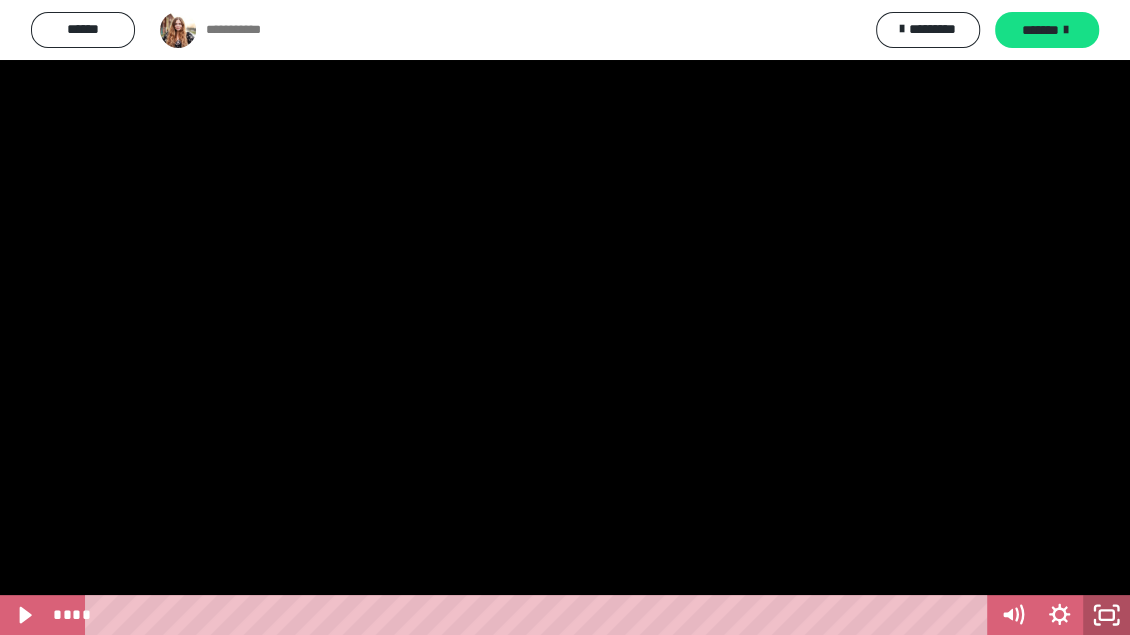 click 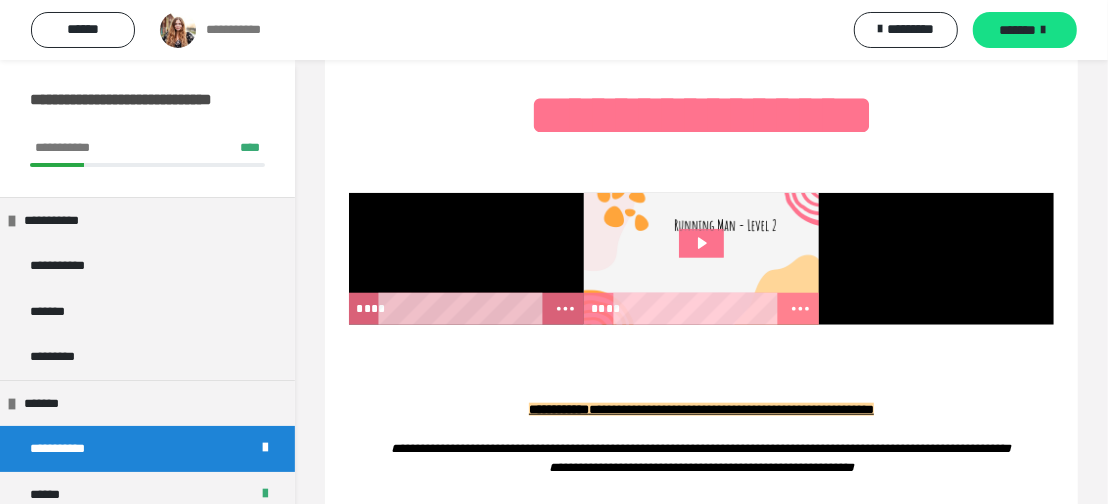 click at bounding box center (466, 259) 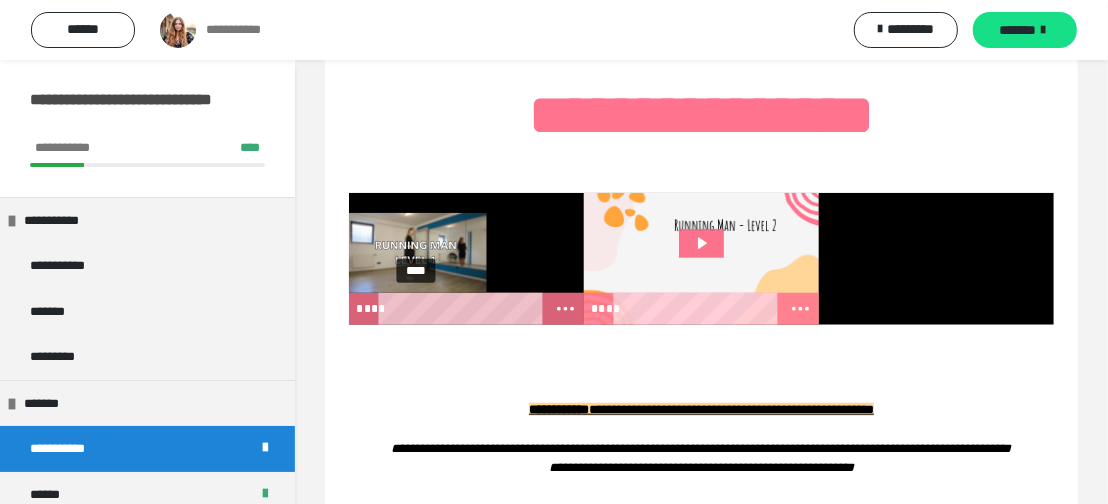 click on "****" at bounding box center (462, 309) 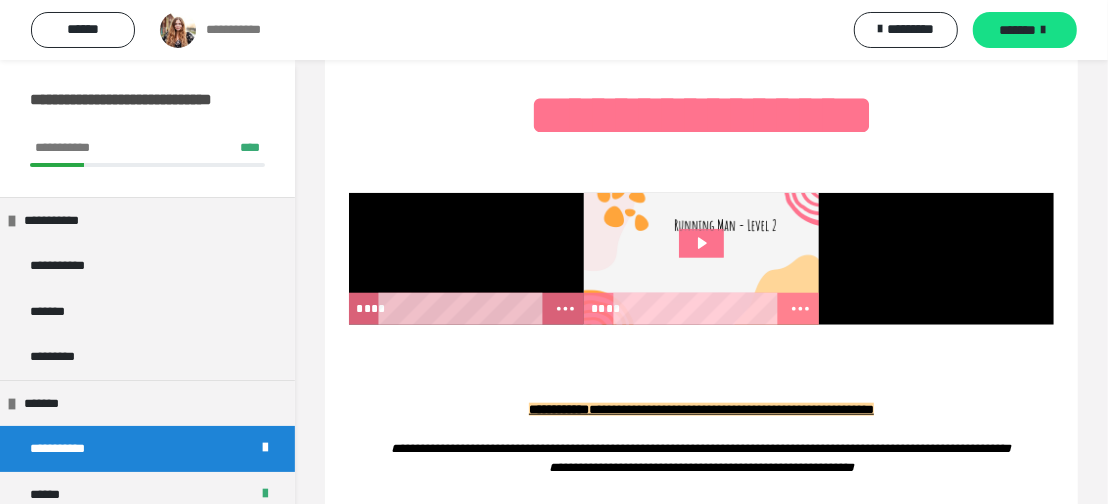 click at bounding box center (466, 259) 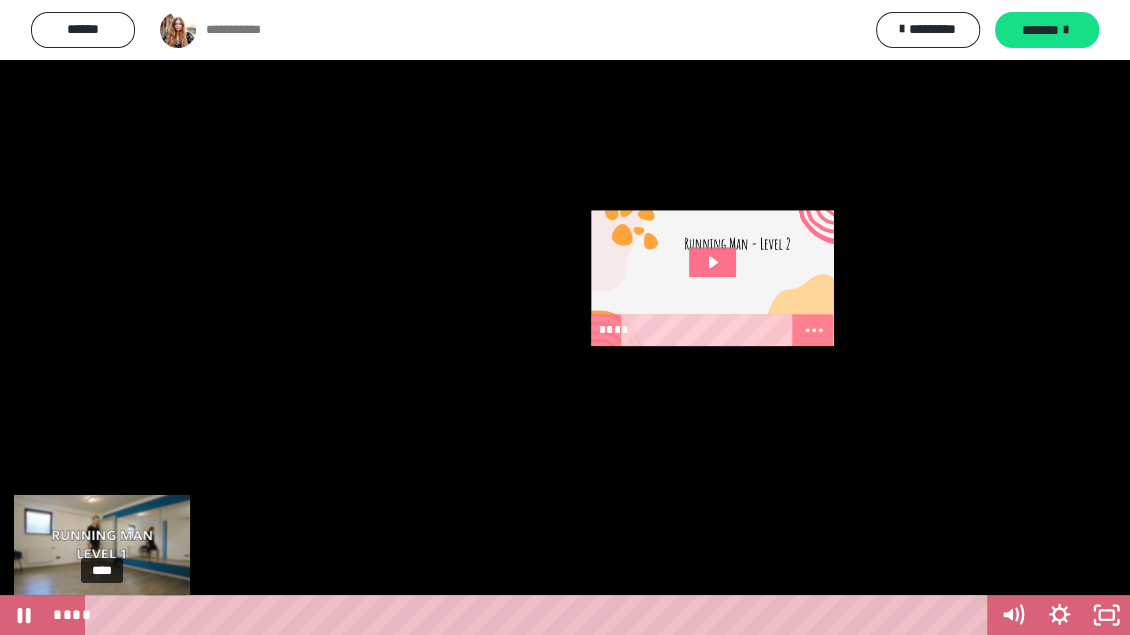 click on "****" at bounding box center [539, 615] 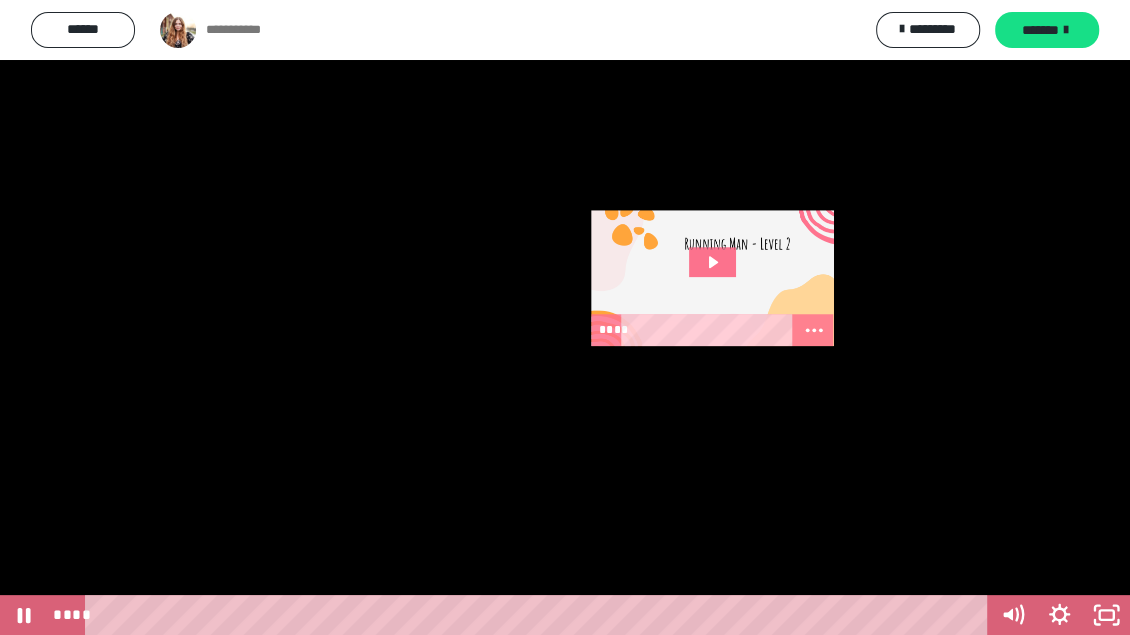 click at bounding box center [565, 317] 